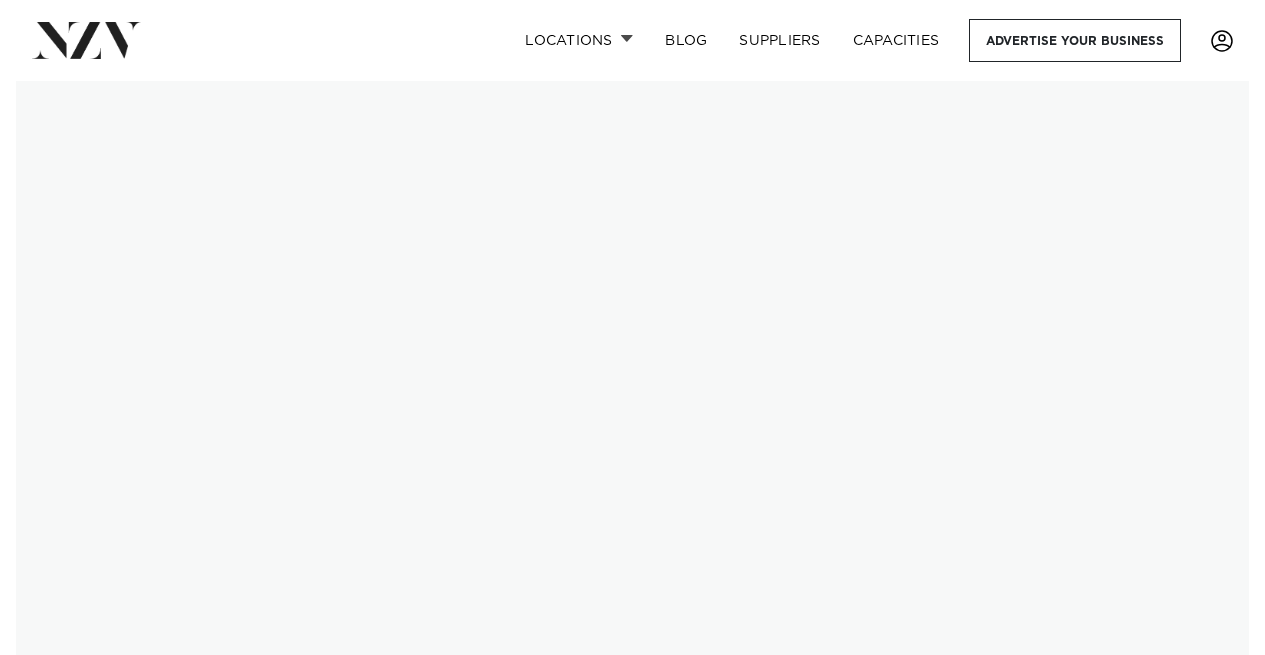 scroll, scrollTop: 0, scrollLeft: 0, axis: both 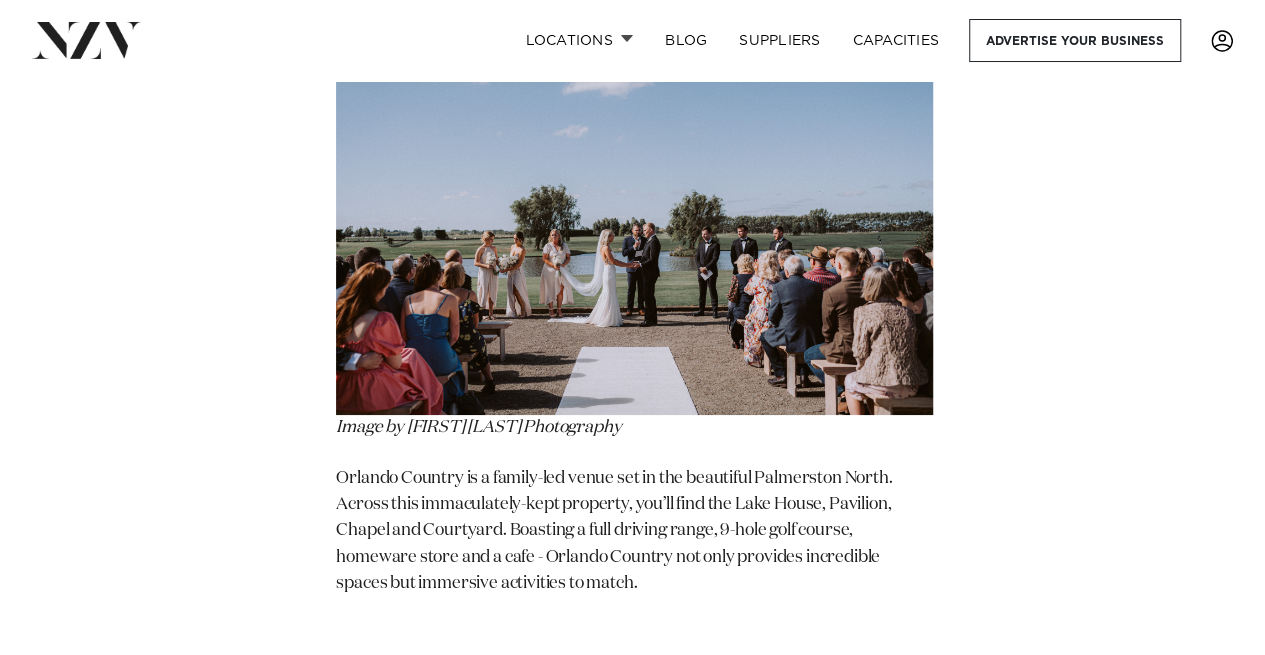 click at bounding box center [634, 217] 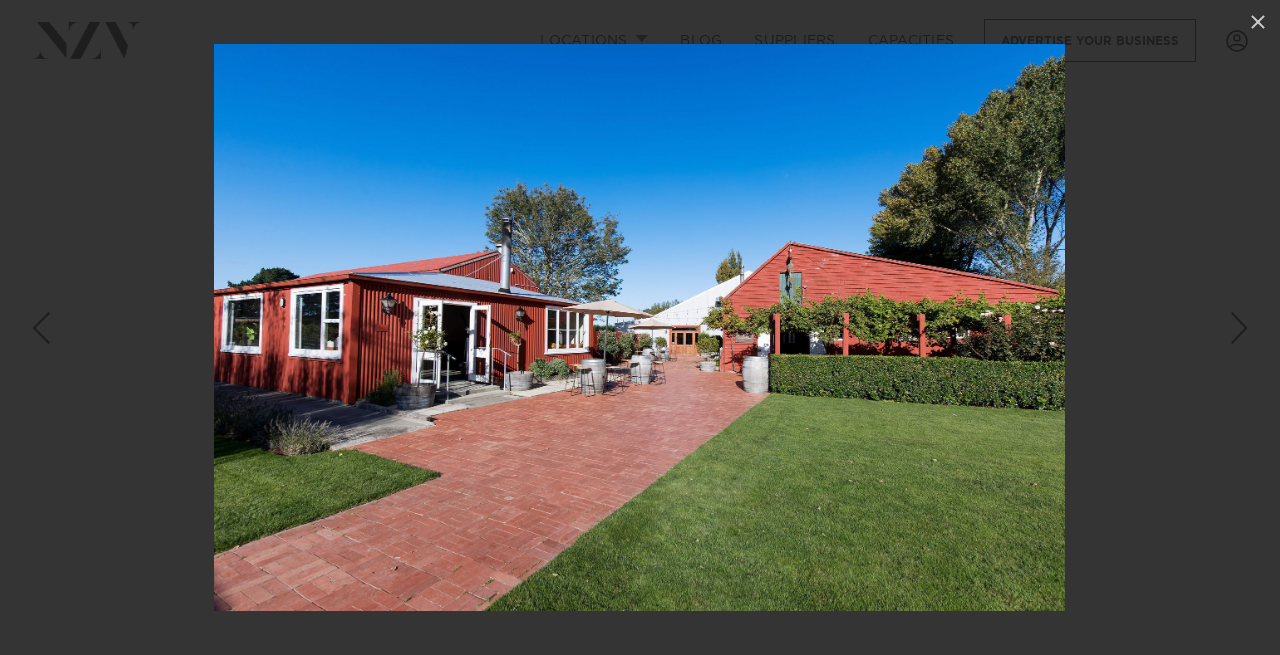 click at bounding box center (639, 327) 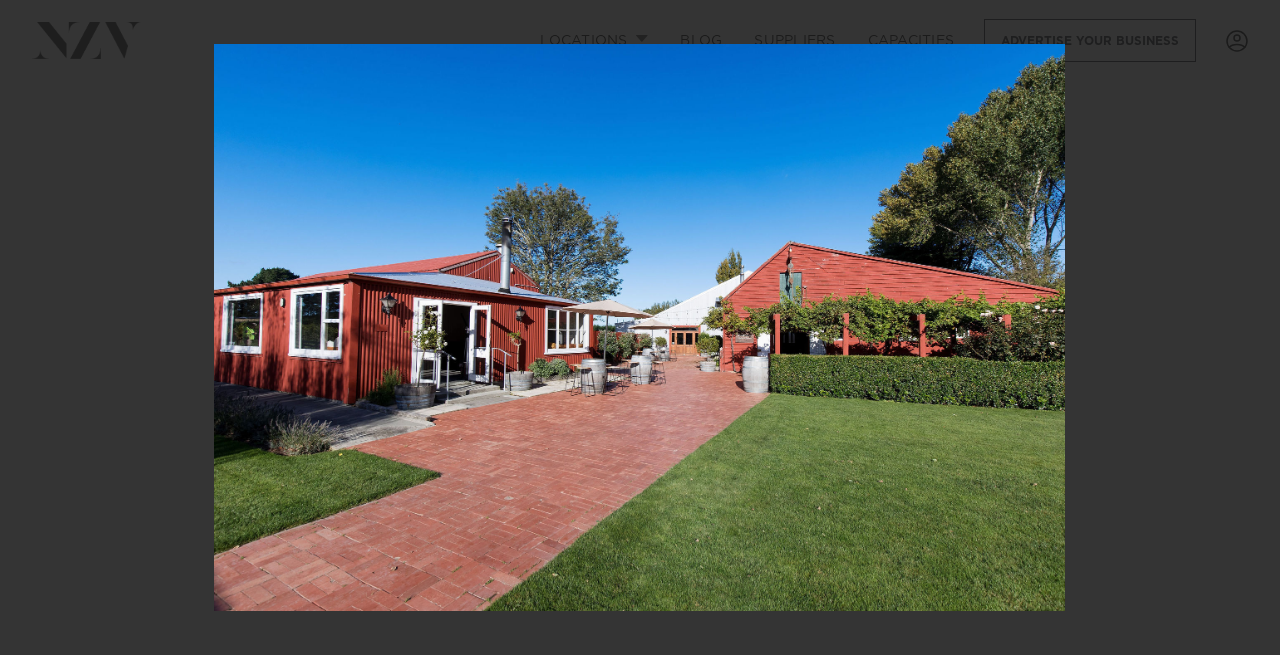 click at bounding box center [640, 327] 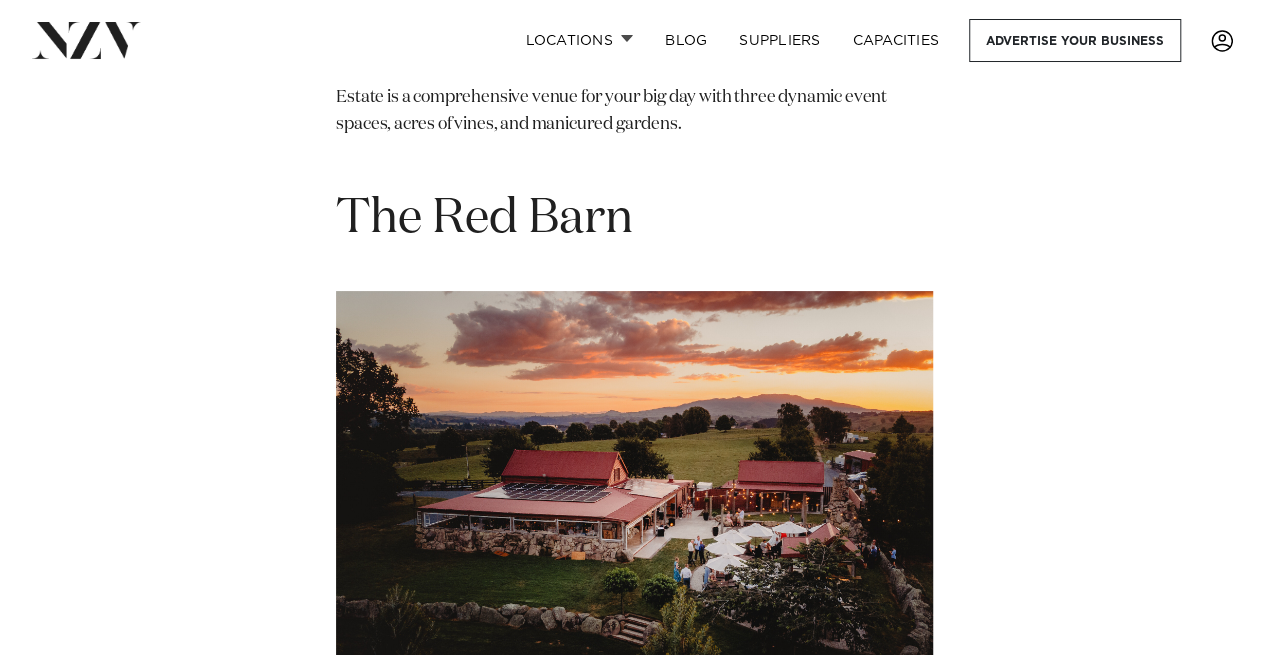 scroll, scrollTop: 30370, scrollLeft: 0, axis: vertical 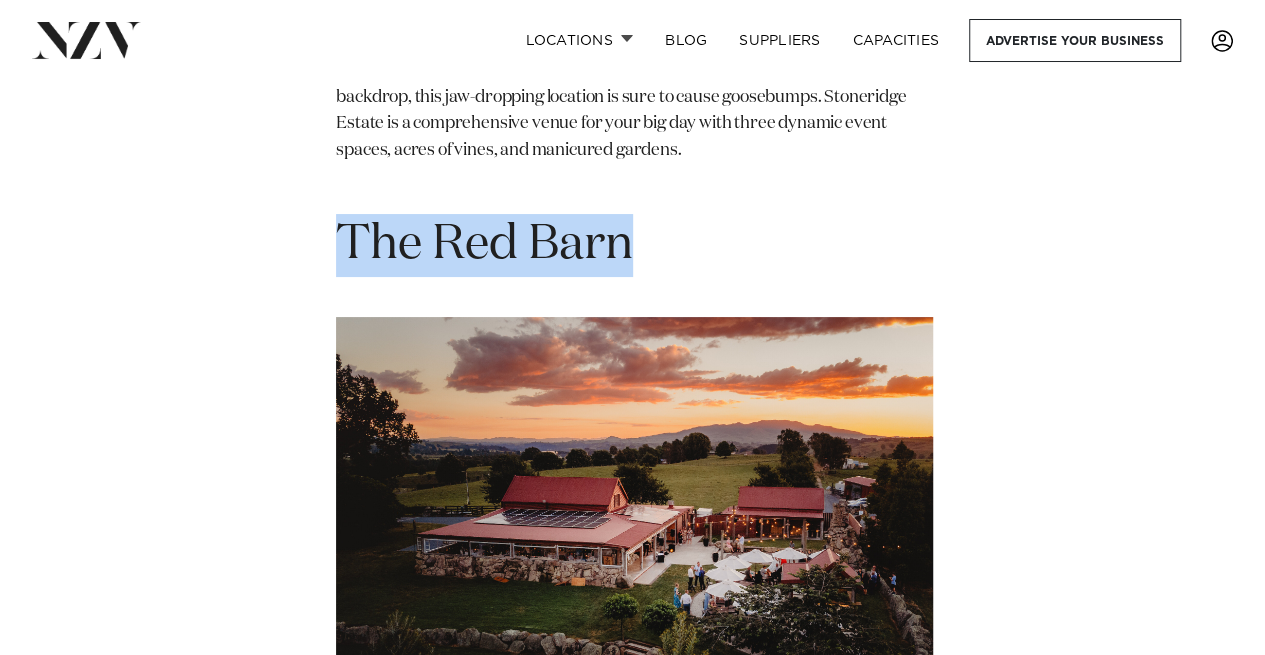 drag, startPoint x: 662, startPoint y: 283, endPoint x: 322, endPoint y: 261, distance: 340.71103 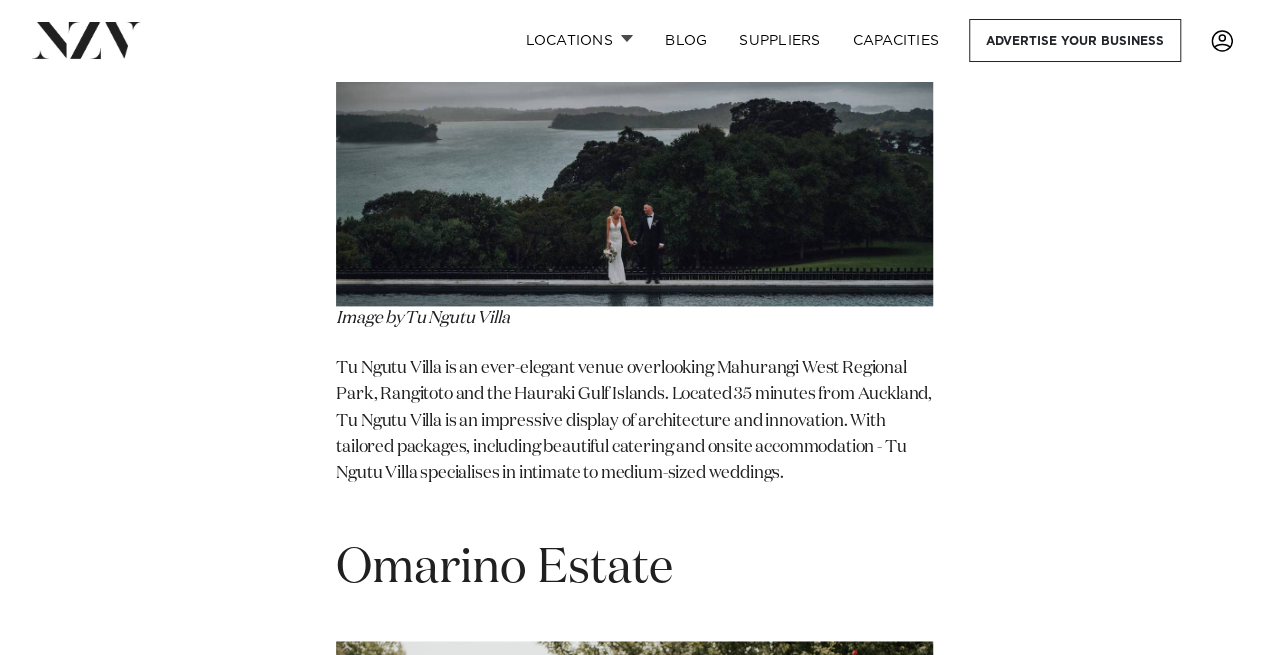 scroll, scrollTop: 31530, scrollLeft: 0, axis: vertical 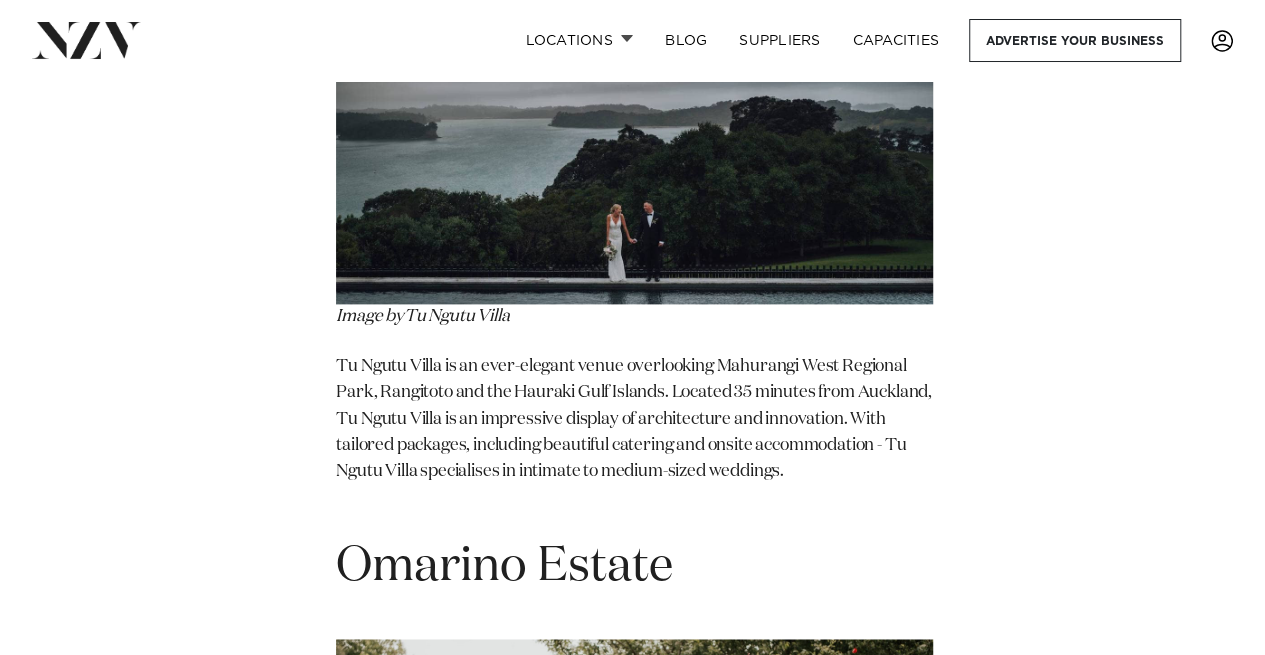 click on "Tu Ngutu Villa is an ever-elegant venue overlooking Mahurangi West Regional Park, Rangitoto and the Hauraki Gulf Islands. Located 35 minutes from Auckland, Tu Ngutu Villa is an impressive display of architecture and innovation. With tailored packages, including beautiful catering and onsite accommodation - Tu Ngutu Villa specialises in intimate to medium-sized weddings." at bounding box center (634, 433) 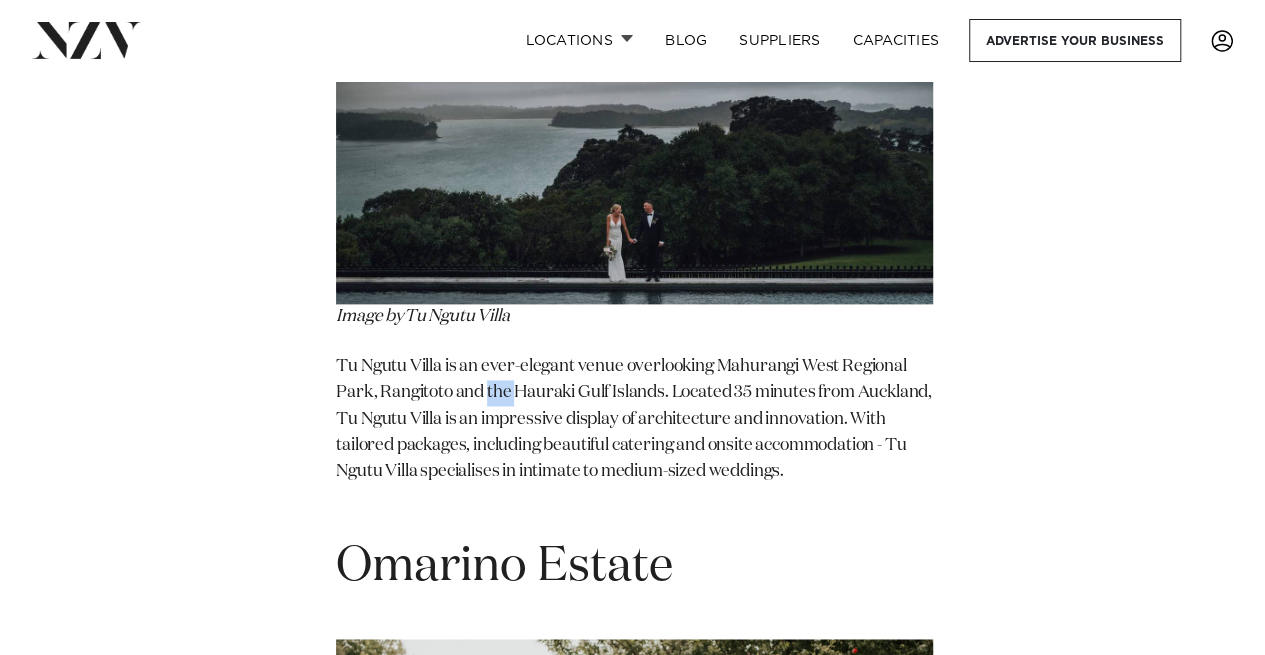 click on "Tu Ngutu Villa is an ever-elegant venue overlooking Mahurangi West Regional Park, Rangitoto and the Hauraki Gulf Islands. Located 35 minutes from Auckland, Tu Ngutu Villa is an impressive display of architecture and innovation. With tailored packages, including beautiful catering and onsite accommodation - Tu Ngutu Villa specialises in intimate to medium-sized weddings." at bounding box center [634, 433] 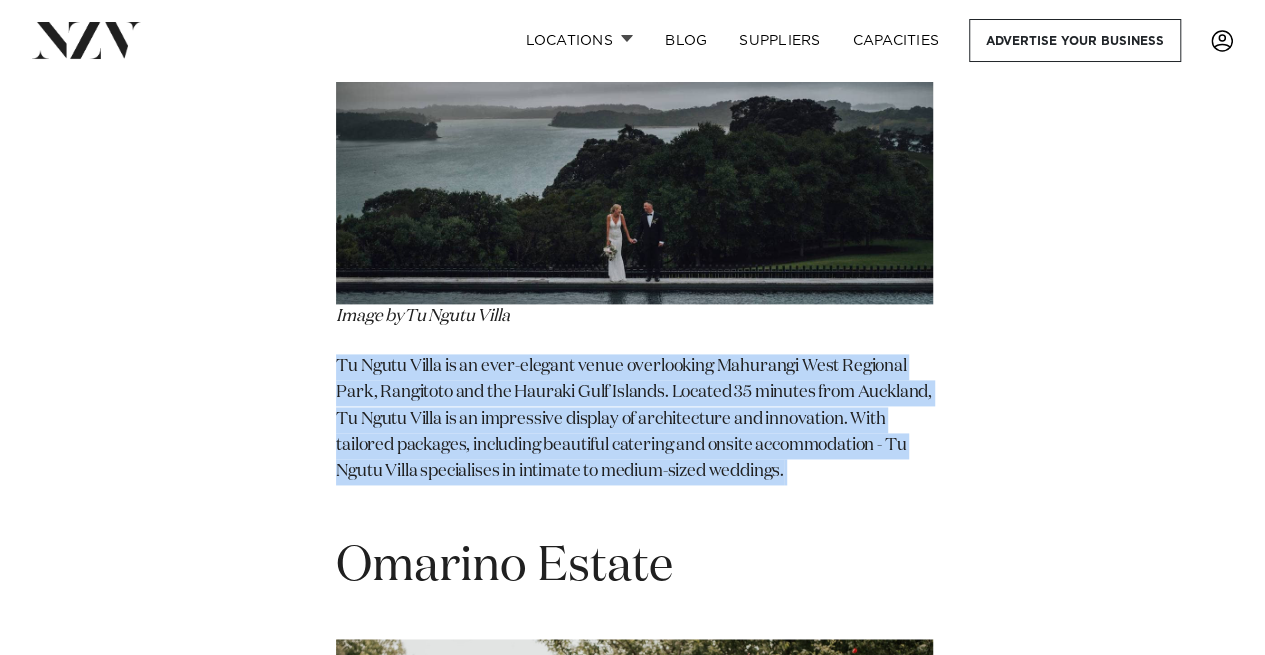 click on "Tu Ngutu Villa is an ever-elegant venue overlooking Mahurangi West Regional Park, Rangitoto and the Hauraki Gulf Islands. Located 35 minutes from Auckland, Tu Ngutu Villa is an impressive display of architecture and innovation. With tailored packages, including beautiful catering and onsite accommodation - Tu Ngutu Villa specialises in intimate to medium-sized weddings." at bounding box center (634, 433) 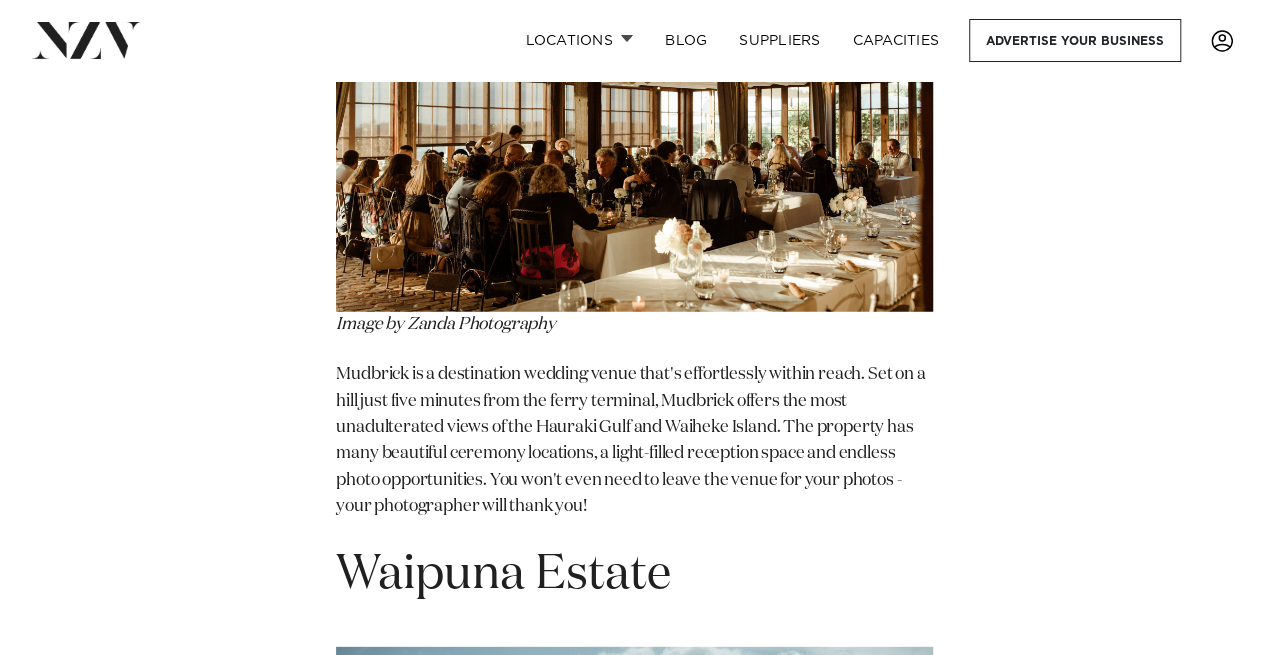 scroll, scrollTop: 36681, scrollLeft: 0, axis: vertical 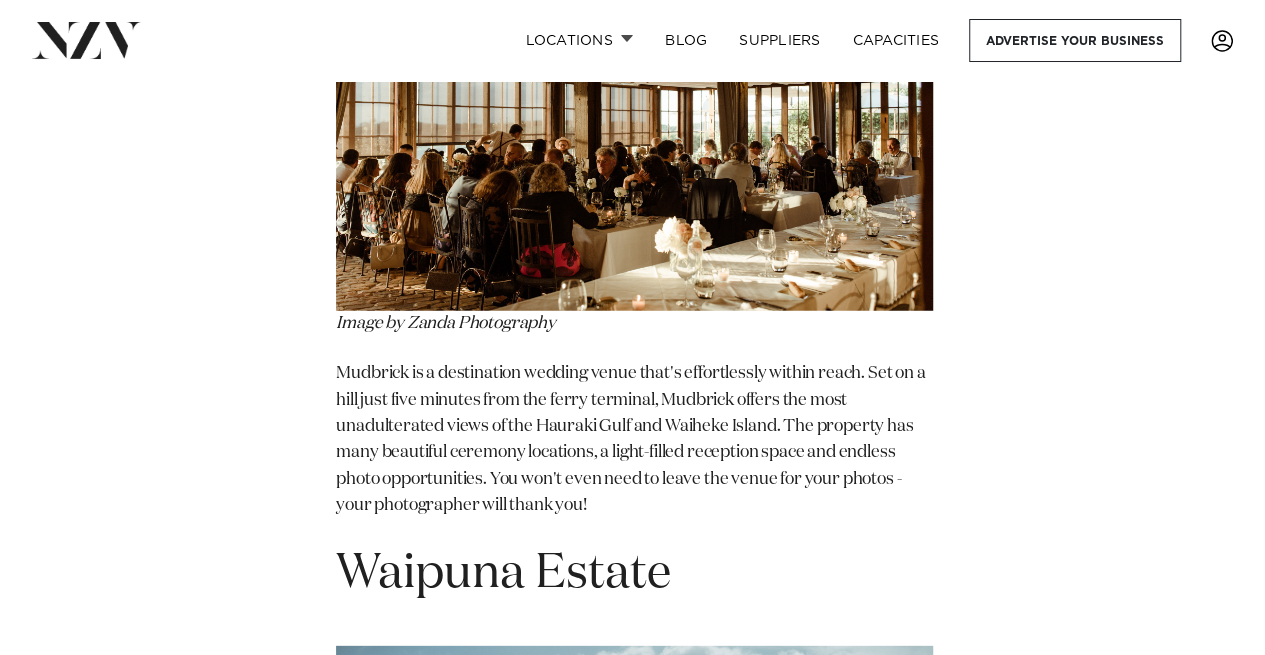click on "Mudbrick is a destination wedding venue that's effortlessly within reach. Set on a hill just five minutes from the ferry terminal, Mudbrick offers the most unadulterated views of the Hauraki Gulf and Waiheke Island. The property has many beautiful ceremony locations, a light-filled reception space and endless photo opportunities. You won't even need to leave the venue for your photos - your photographer will thank you!" at bounding box center [634, 440] 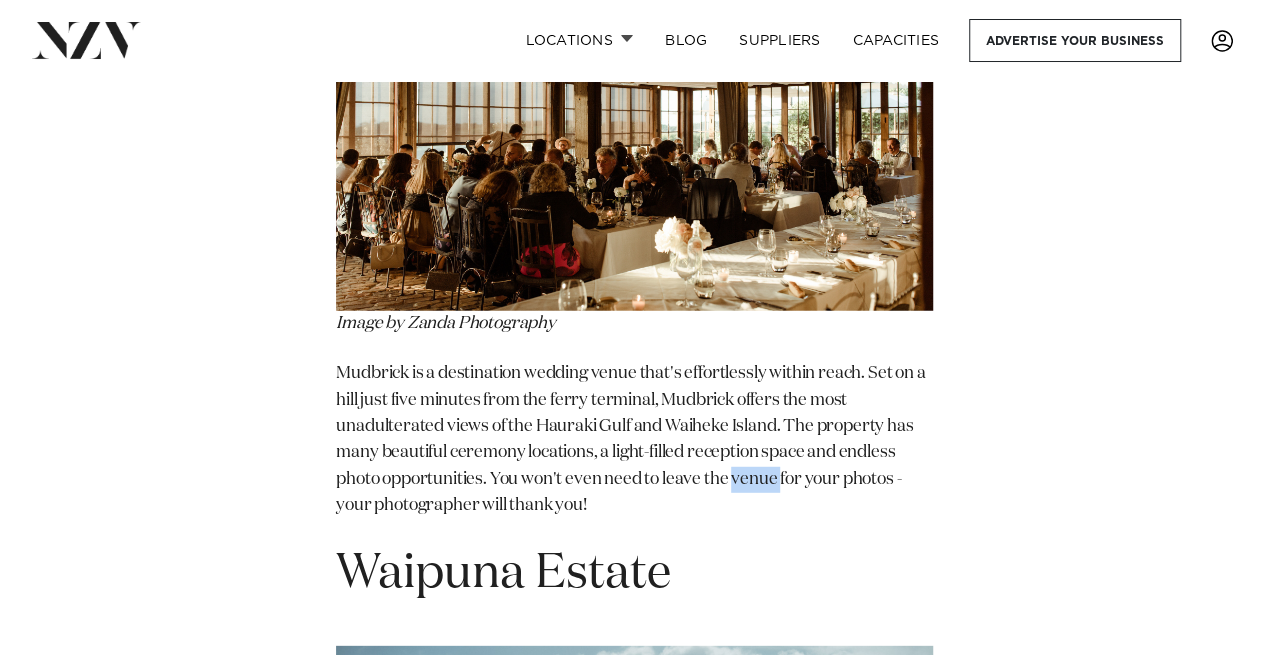 click on "Mudbrick is a destination wedding venue that's effortlessly within reach. Set on a hill just five minutes from the ferry terminal, Mudbrick offers the most unadulterated views of the Hauraki Gulf and Waiheke Island. The property has many beautiful ceremony locations, a light-filled reception space and endless photo opportunities. You won't even need to leave the venue for your photos - your photographer will thank you!" at bounding box center (634, 440) 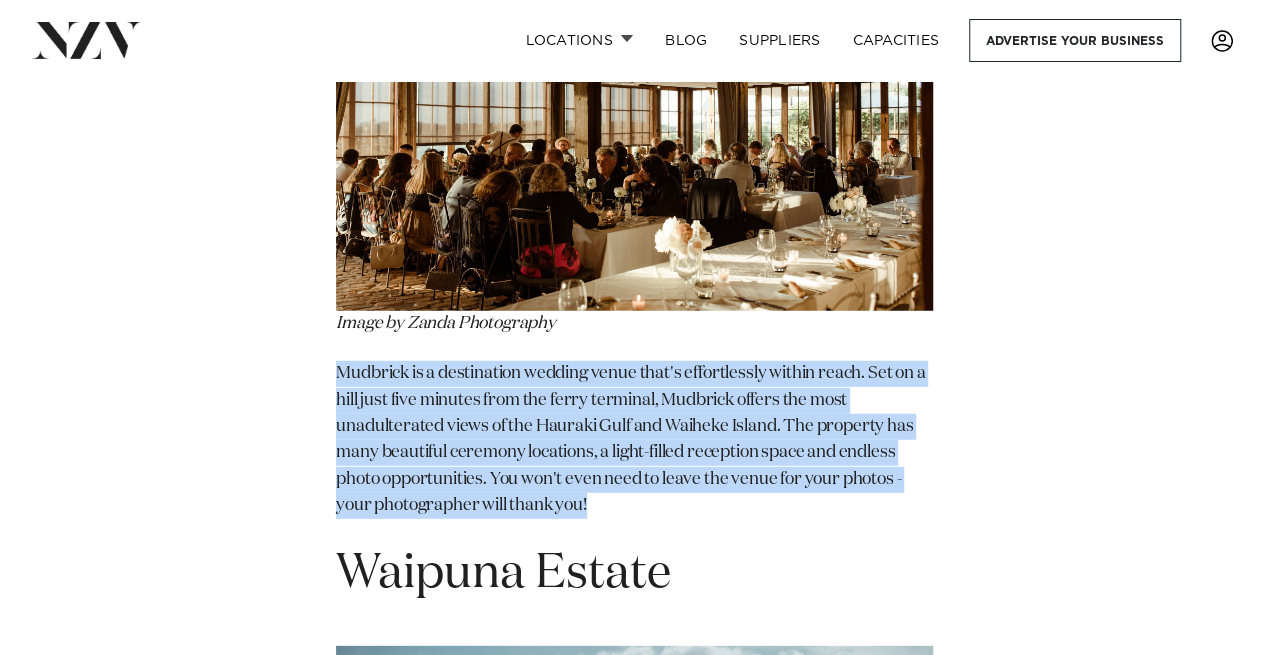 click on "Mudbrick is a destination wedding venue that's effortlessly within reach. Set on a hill just five minutes from the ferry terminal, Mudbrick offers the most unadulterated views of the Hauraki Gulf and Waiheke Island. The property has many beautiful ceremony locations, a light-filled reception space and endless photo opportunities. You won't even need to leave the venue for your photos - your photographer will thank you!" at bounding box center [634, 440] 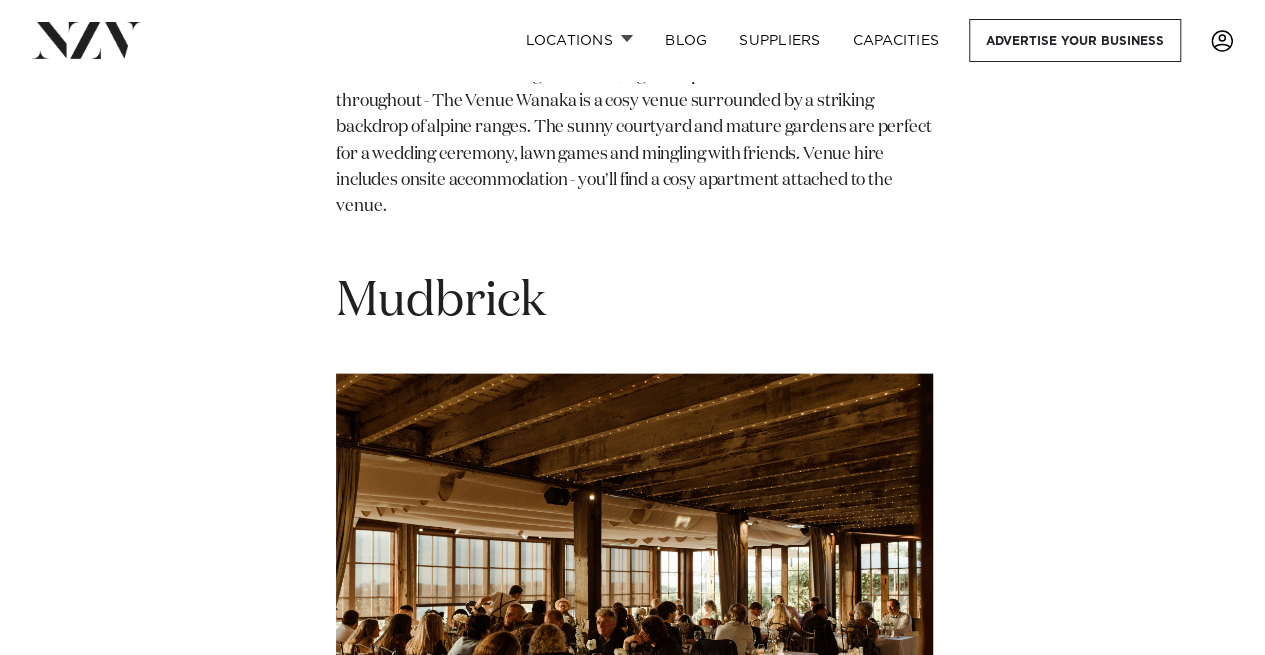 scroll, scrollTop: 36222, scrollLeft: 0, axis: vertical 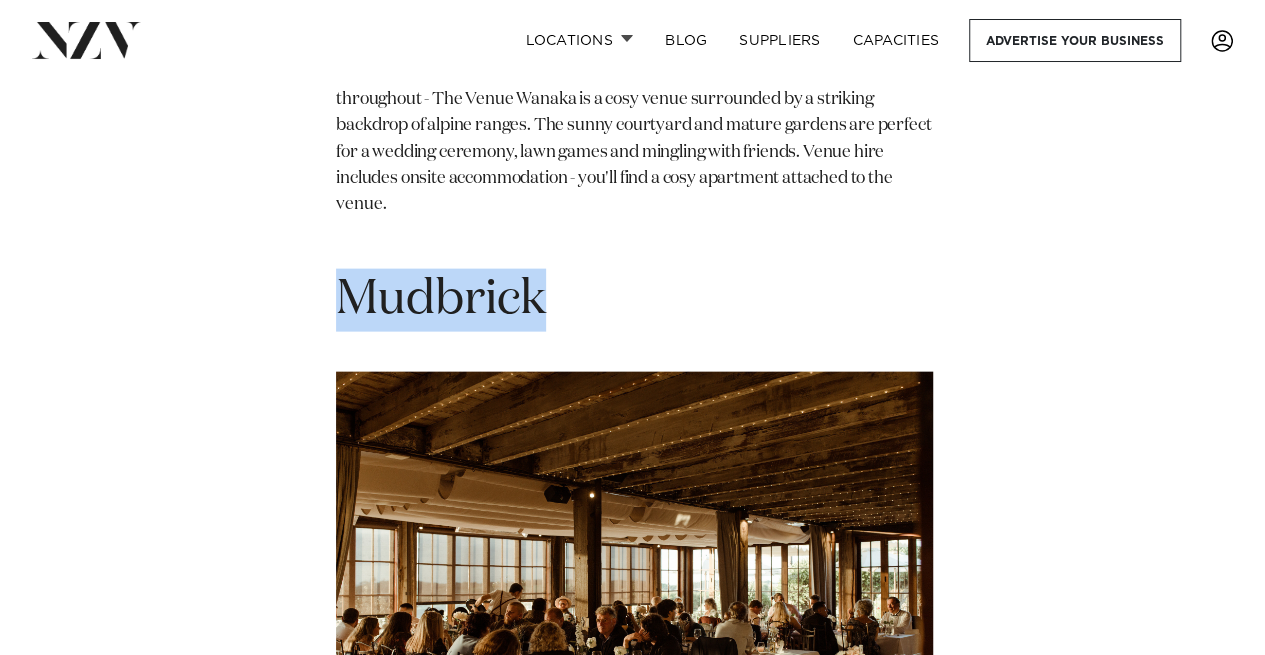 drag, startPoint x: 572, startPoint y: 309, endPoint x: 347, endPoint y: 279, distance: 226.9912 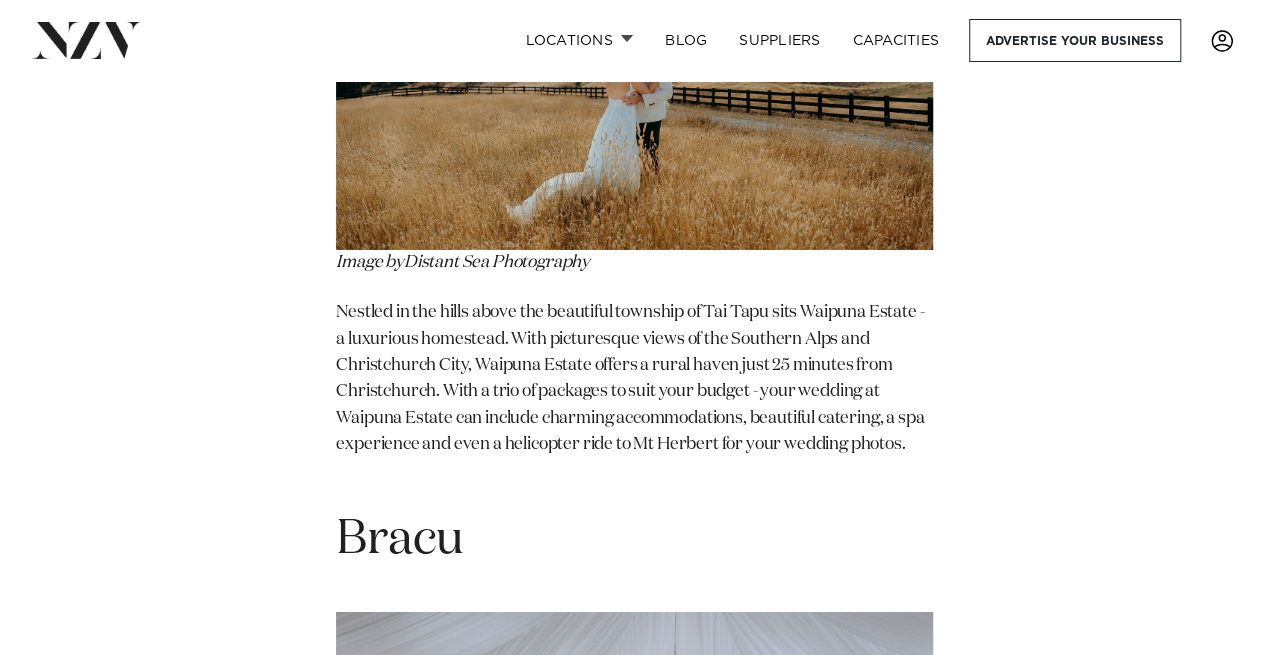 scroll, scrollTop: 37476, scrollLeft: 0, axis: vertical 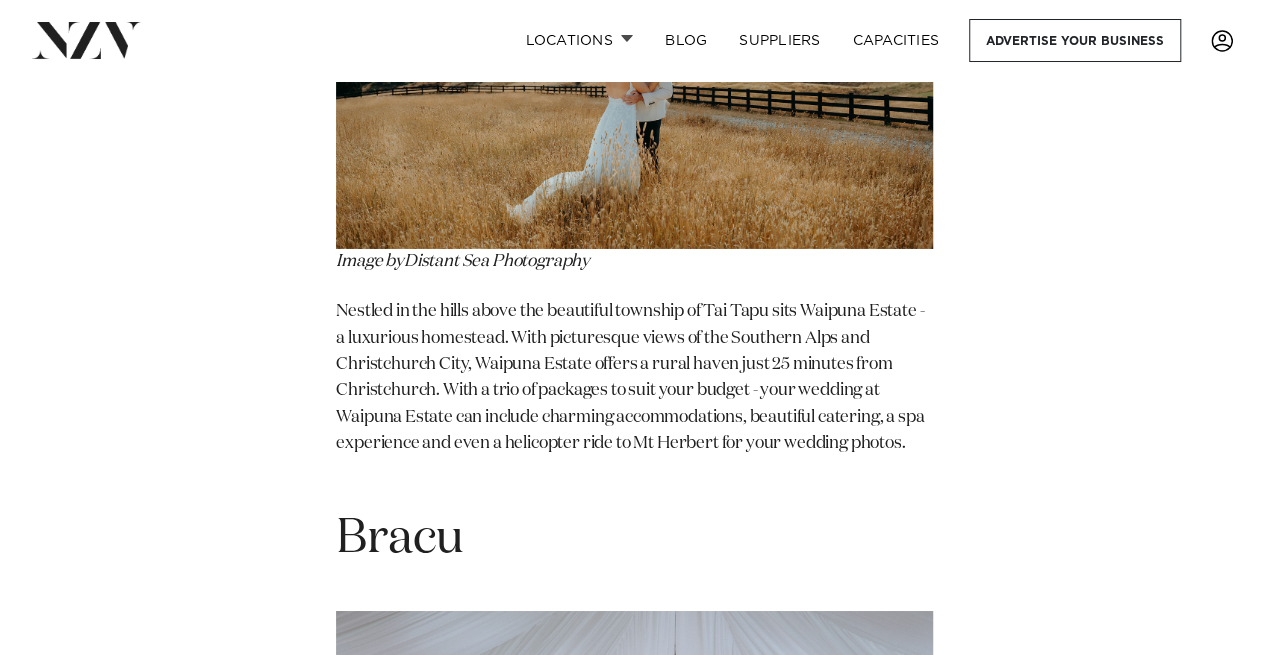click on "Nestled in the hills above the beautiful township of Tai Tapu sits Waipuna Estate - a luxurious homestead. With picturesque views of the Southern Alps and Christchurch City, Waipuna Estate offers a rural haven just 25 minutes from Christchurch. With a trio of packages to suit your budget - your wedding at Waipuna Estate can include charming accommodations, beautiful catering, a spa experience and even a helicopter ride to Mt Herbert for your wedding photos." at bounding box center [634, 391] 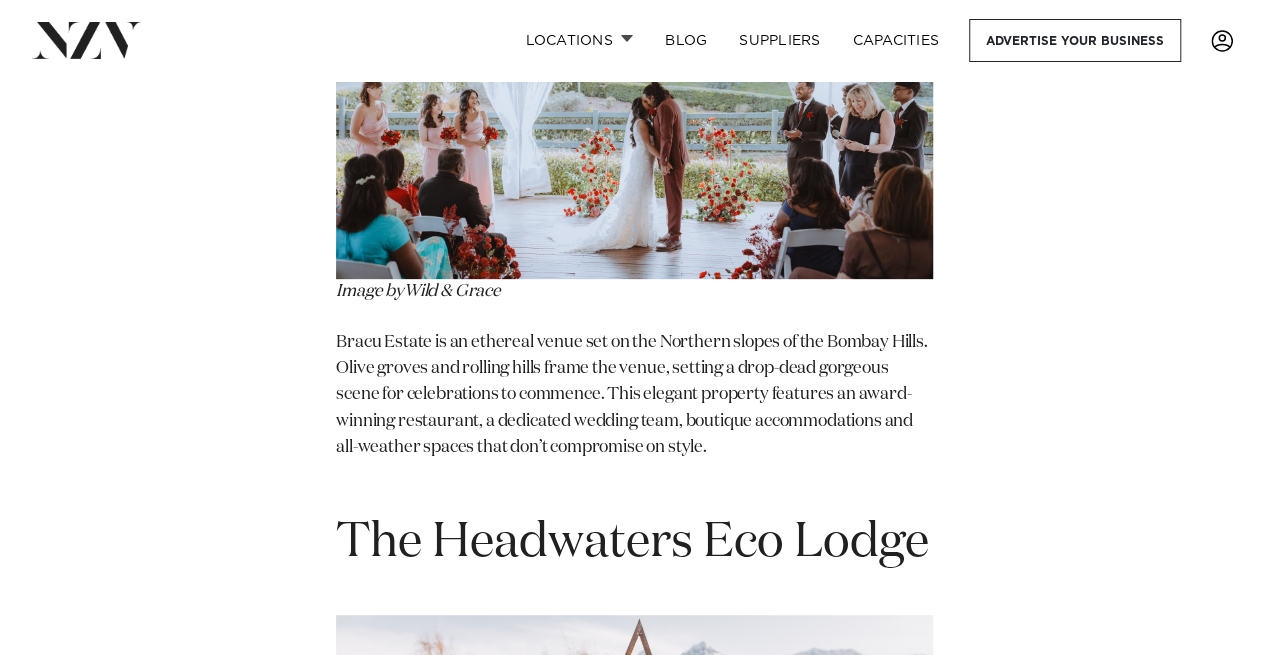 scroll, scrollTop: 38226, scrollLeft: 0, axis: vertical 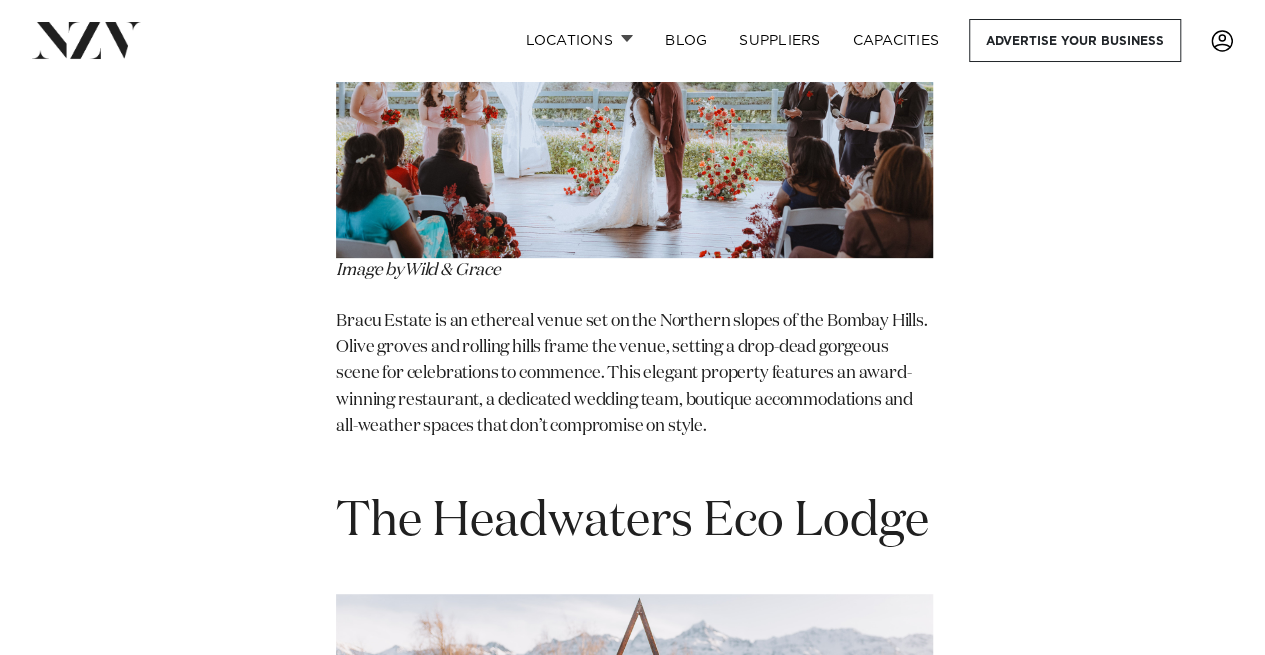click on "Wharfside Event Centre
Image by [FIRST] [LAST] Photography
Celebrate your love by the seaside at Wharfside Event Centre. This [CITY] venue is effortlessly elegant and proudly showcases some of the city's best waterfront views. The space is a flexible canvas, and the dedicated events team will work alongside you to create magic within it.
Lone Pine Estate
Image by  Perspectives
Lone Pine Estate is a glorious venue set in [CITY], [CITY]. With its Renaissance architecture, gardens and luxurious spaces - it's hard to believe that [CITY] offers such a venue! The extensive property includes many striking spaces for your wedding formalities, festivities and photography.
Rydges Auckland
Image by [FIRST]
Vanderosa Farms
Image by Wild Souls
Rydges Latimer
Image sourced from Rydges
QT Auckland
Image sourced from QT Auckland
Rydges Formosa Golf Resort
Image by [FIRST] Weddings
Arawa Park Hotel
Image by [FIRST] [LAST]
The Hotel Britomart" at bounding box center (634, 24200) 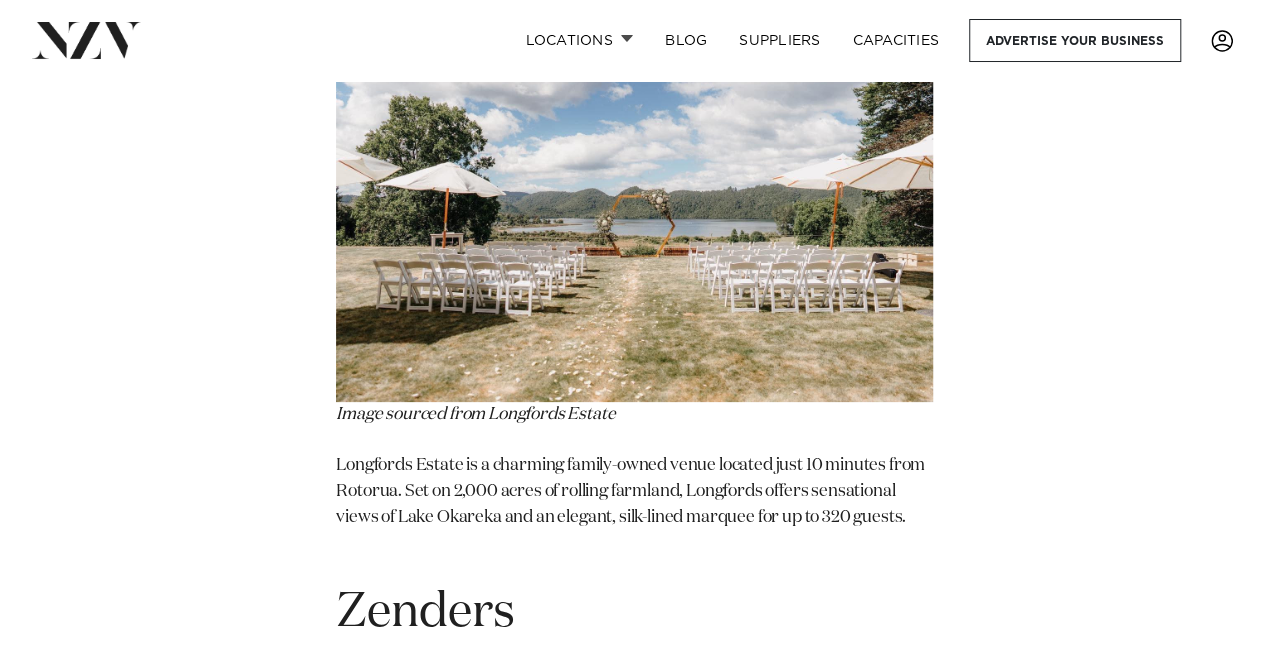 scroll, scrollTop: 41782, scrollLeft: 0, axis: vertical 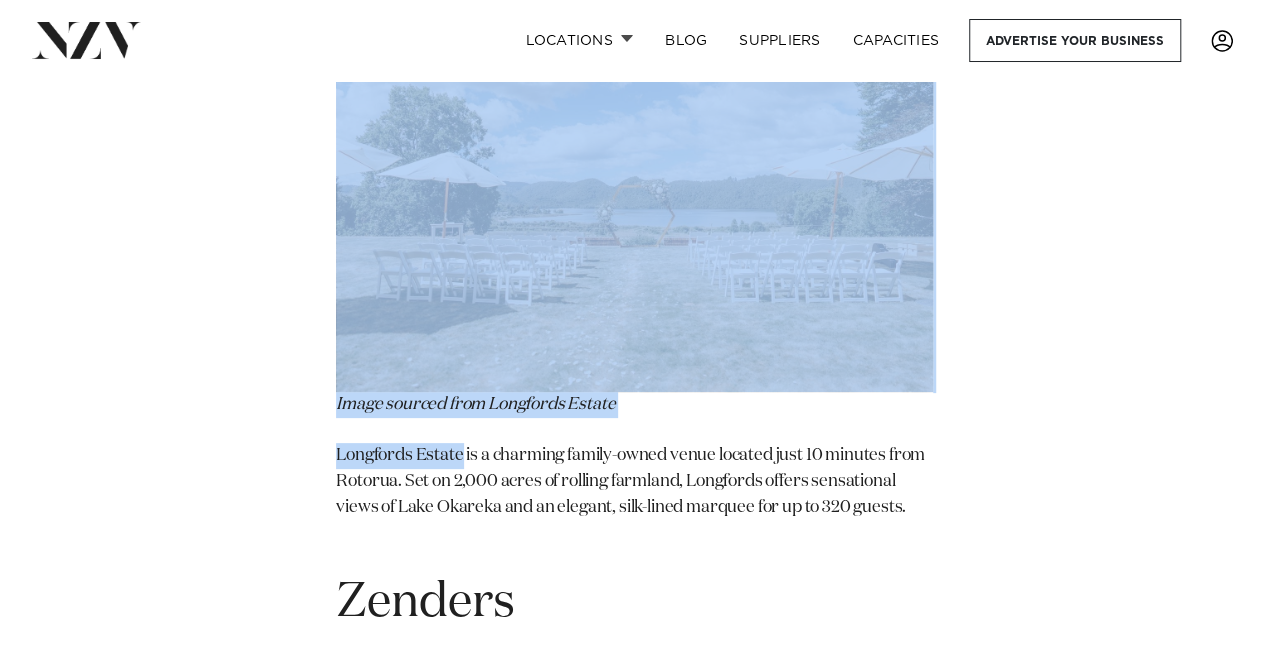 drag, startPoint x: 464, startPoint y: 472, endPoint x: 314, endPoint y: 463, distance: 150.26976 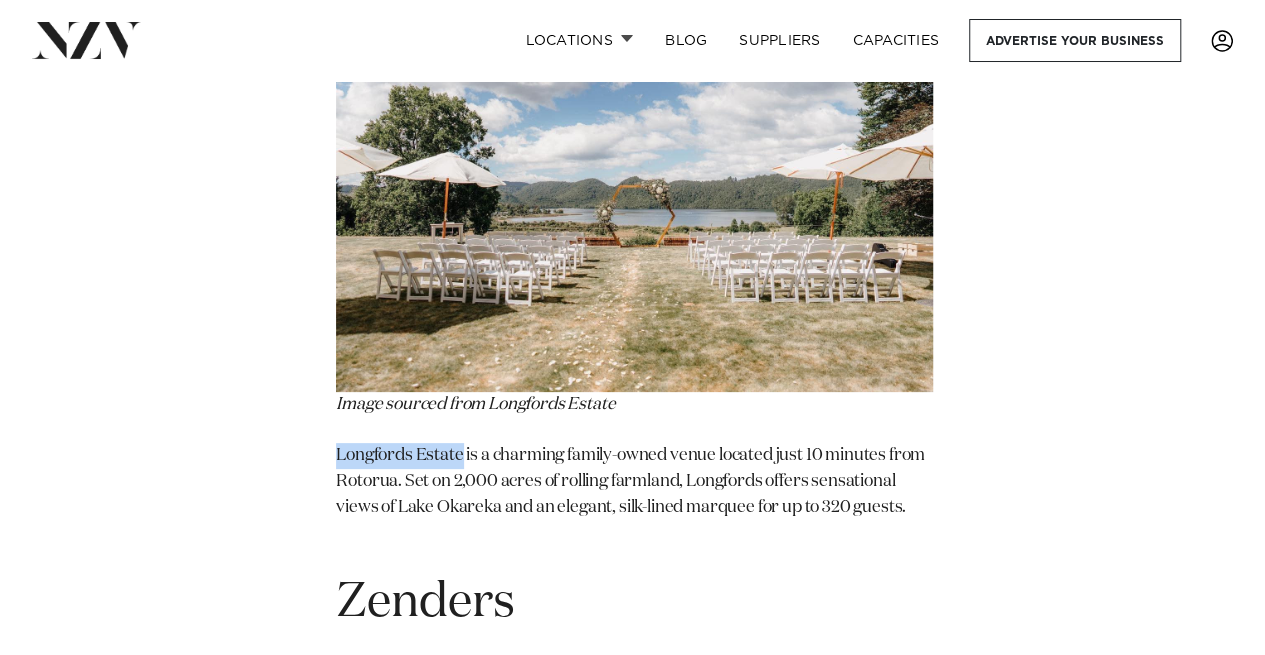 drag, startPoint x: 463, startPoint y: 475, endPoint x: 335, endPoint y: 452, distance: 130.04999 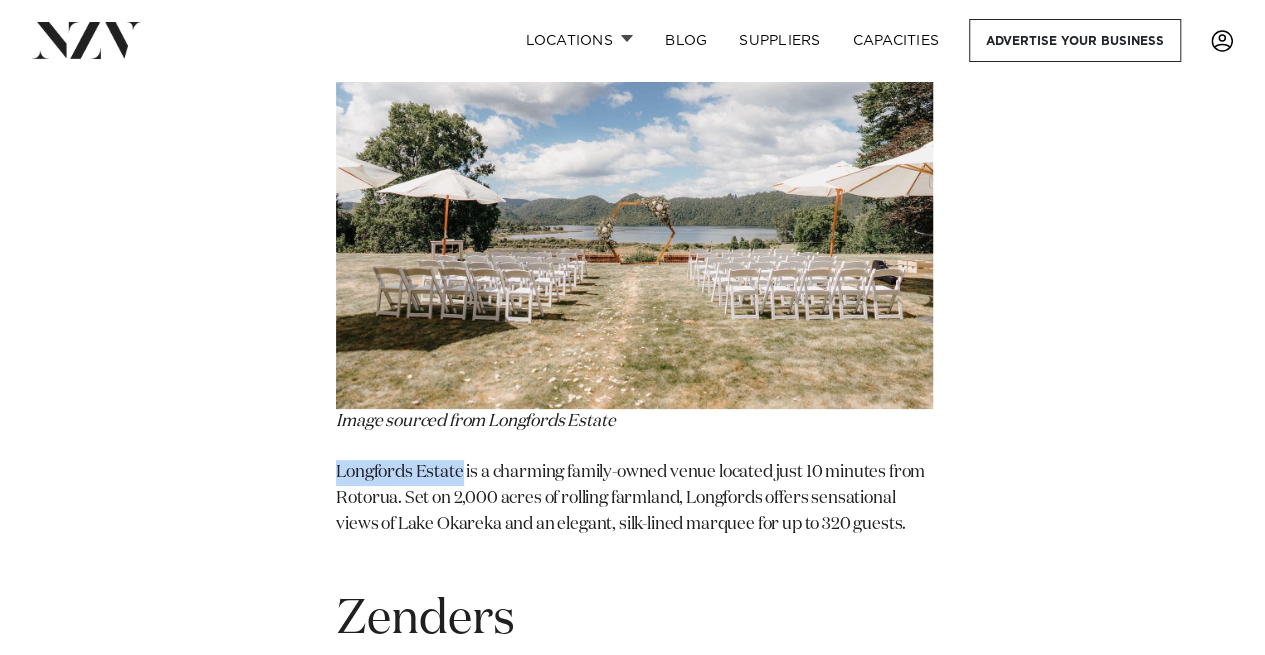 scroll, scrollTop: 41792, scrollLeft: 0, axis: vertical 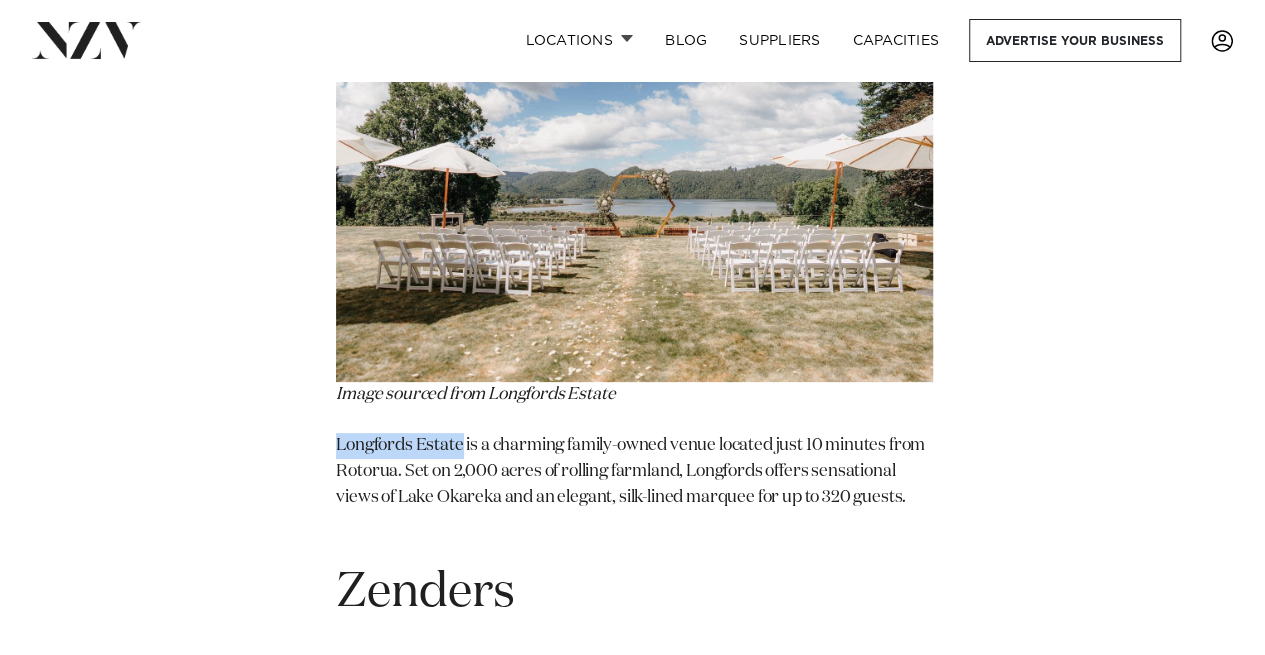 copy on "Longfords Estate" 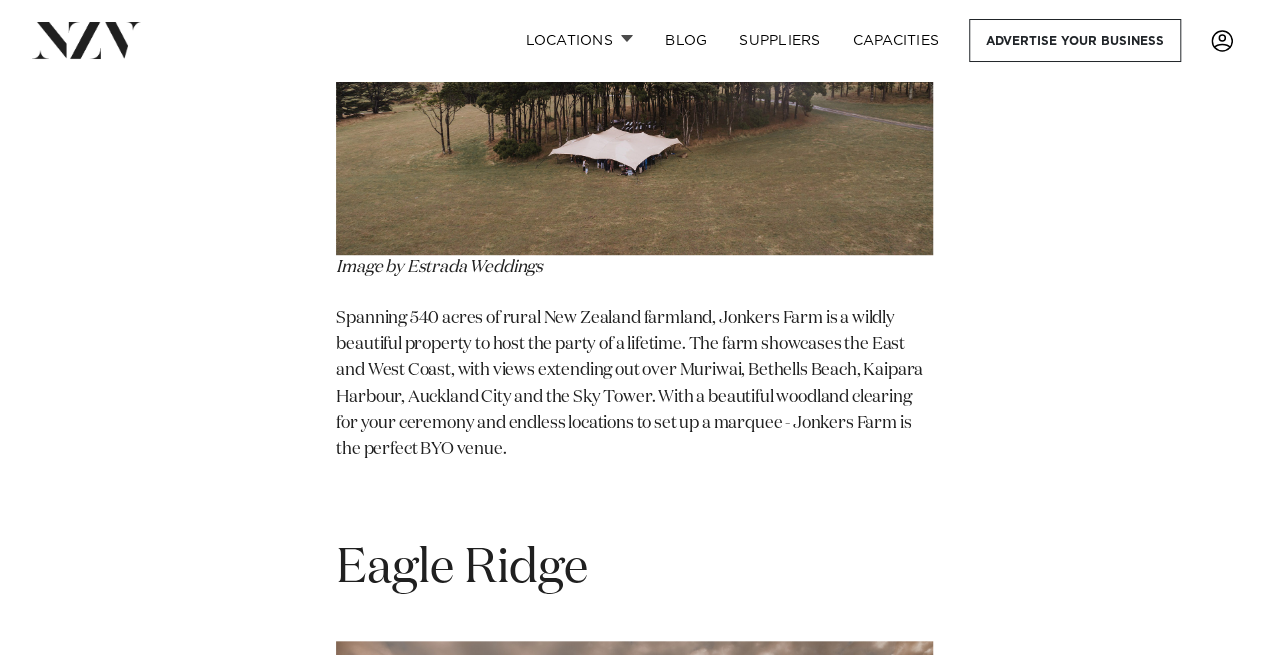 scroll, scrollTop: 57480, scrollLeft: 0, axis: vertical 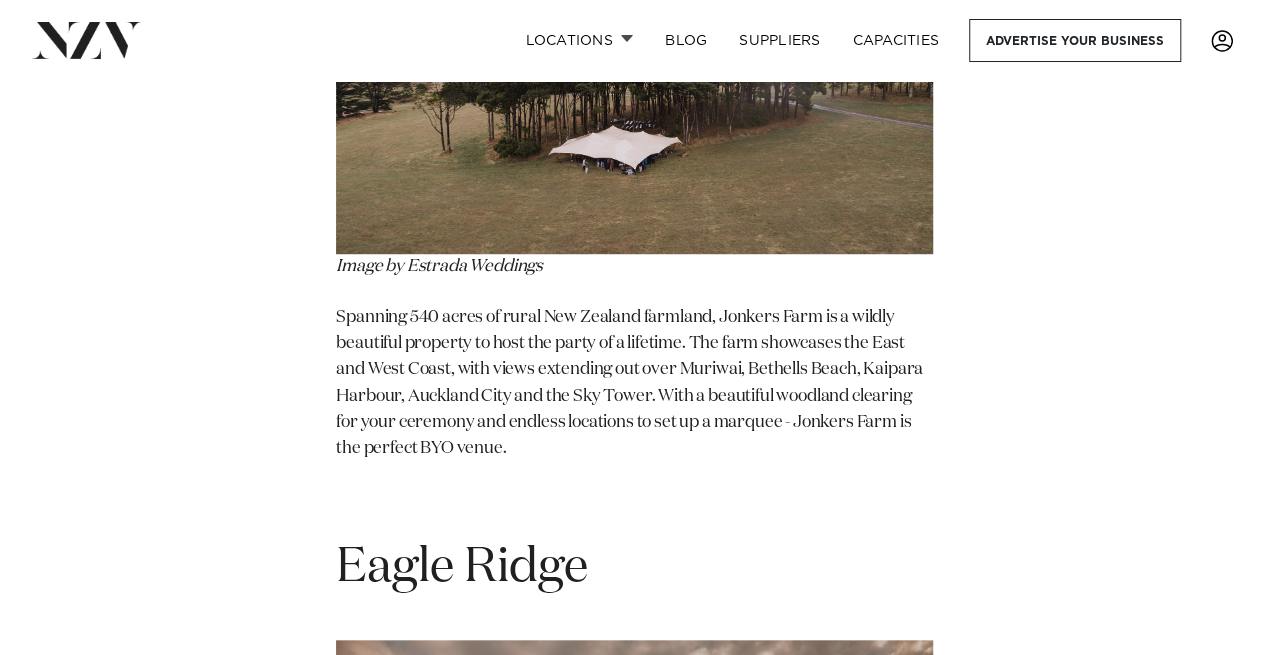 click on "Spanning 540 acres of rural New Zealand farmland, Jonkers Farm is a wildly beautiful property to host the party of a lifetime. The farm showcases the East and West Coast, with views extending out over Muriwai, Bethells Beach, Kaipara Harbour, Auckland City and the Sky Tower. With a beautiful woodland clearing for your ceremony and endless locations to set up a marquee - Jonkers Farm is the perfect BYO venue." at bounding box center [634, 384] 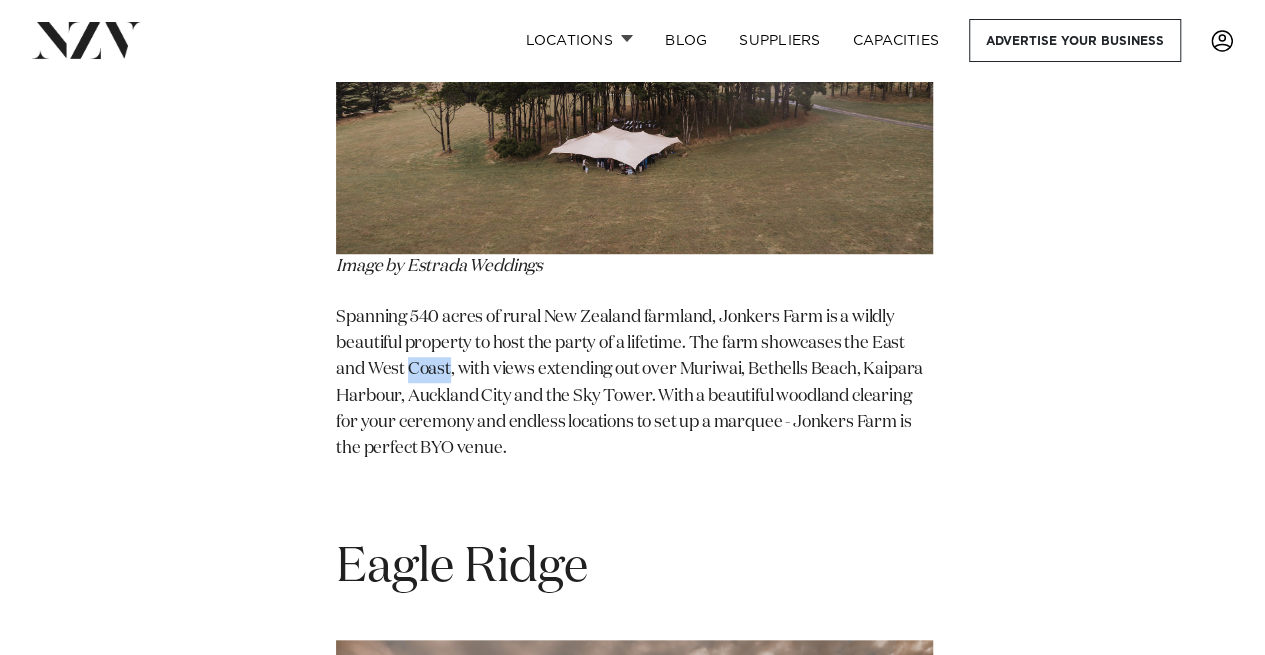 click on "Spanning 540 acres of rural New Zealand farmland, Jonkers Farm is a wildly beautiful property to host the party of a lifetime. The farm showcases the East and West Coast, with views extending out over Muriwai, Bethells Beach, Kaipara Harbour, Auckland City and the Sky Tower. With a beautiful woodland clearing for your ceremony and endless locations to set up a marquee - Jonkers Farm is the perfect BYO venue." at bounding box center (634, 384) 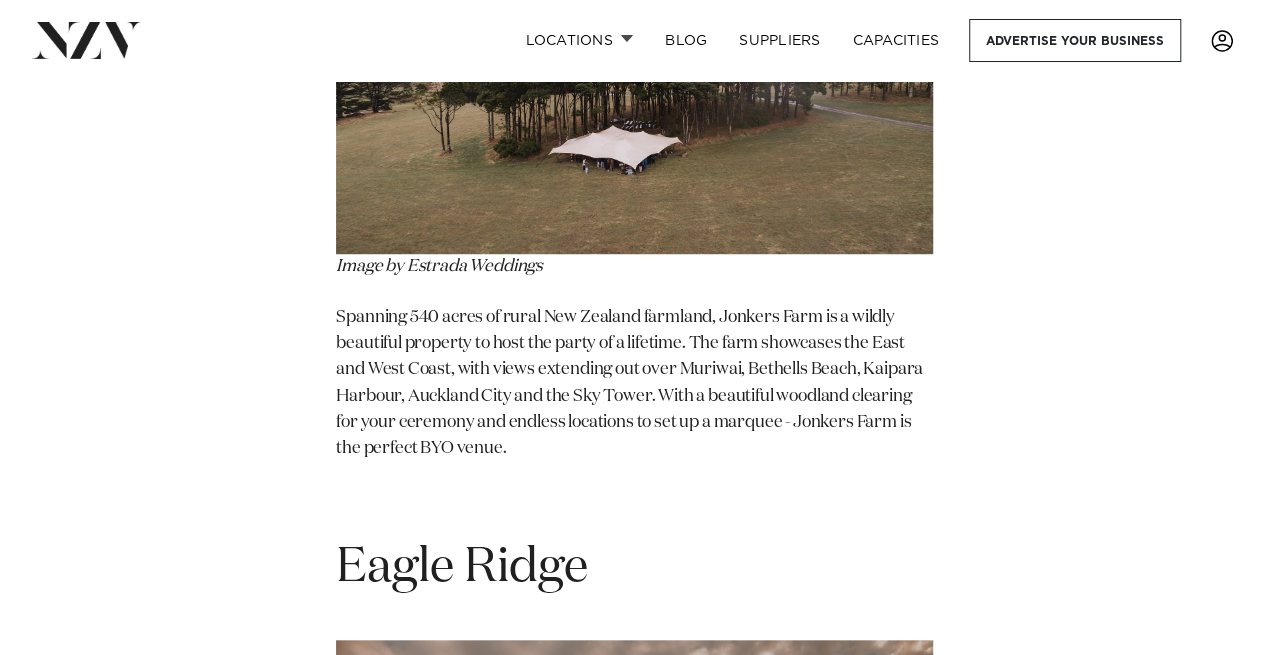 click on "Spanning 540 acres of rural New Zealand farmland, Jonkers Farm is a wildly beautiful property to host the party of a lifetime. The farm showcases the East and West Coast, with views extending out over Muriwai, Bethells Beach, Kaipara Harbour, Auckland City and the Sky Tower. With a beautiful woodland clearing for your ceremony and endless locations to set up a marquee - Jonkers Farm is the perfect BYO venue." at bounding box center (634, 384) 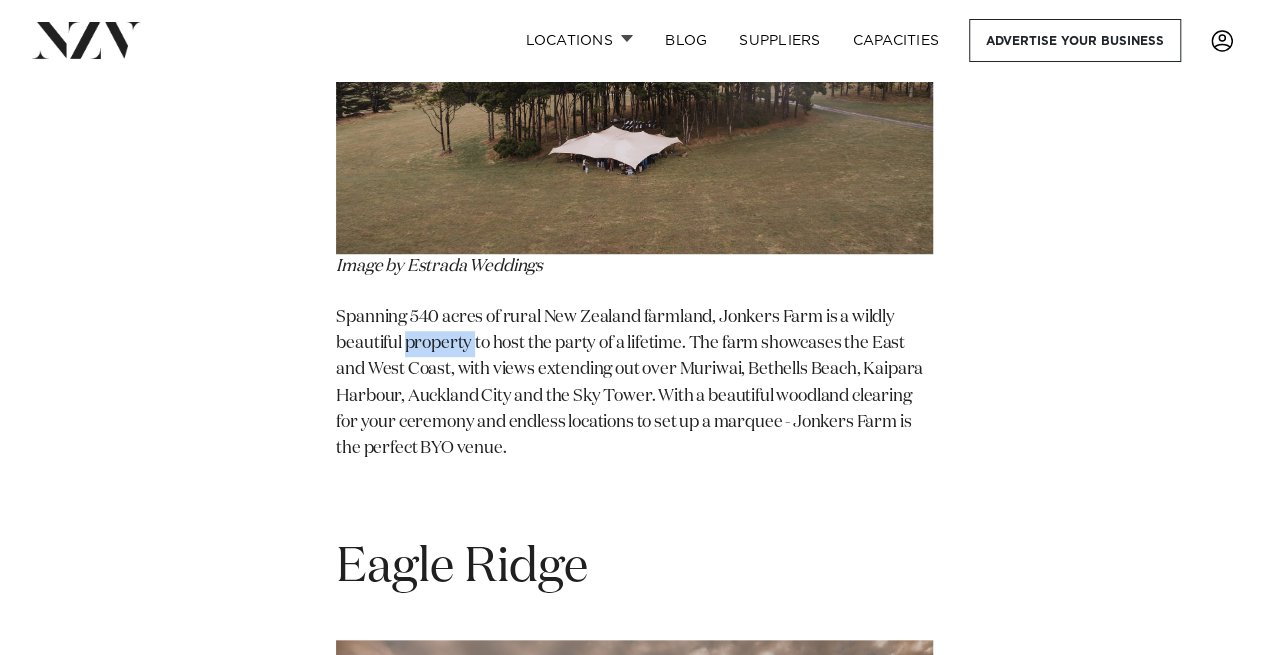 click on "Spanning 540 acres of rural New Zealand farmland, Jonkers Farm is a wildly beautiful property to host the party of a lifetime. The farm showcases the East and West Coast, with views extending out over Muriwai, Bethells Beach, Kaipara Harbour, Auckland City and the Sky Tower. With a beautiful woodland clearing for your ceremony and endless locations to set up a marquee - Jonkers Farm is the perfect BYO venue." at bounding box center [634, 384] 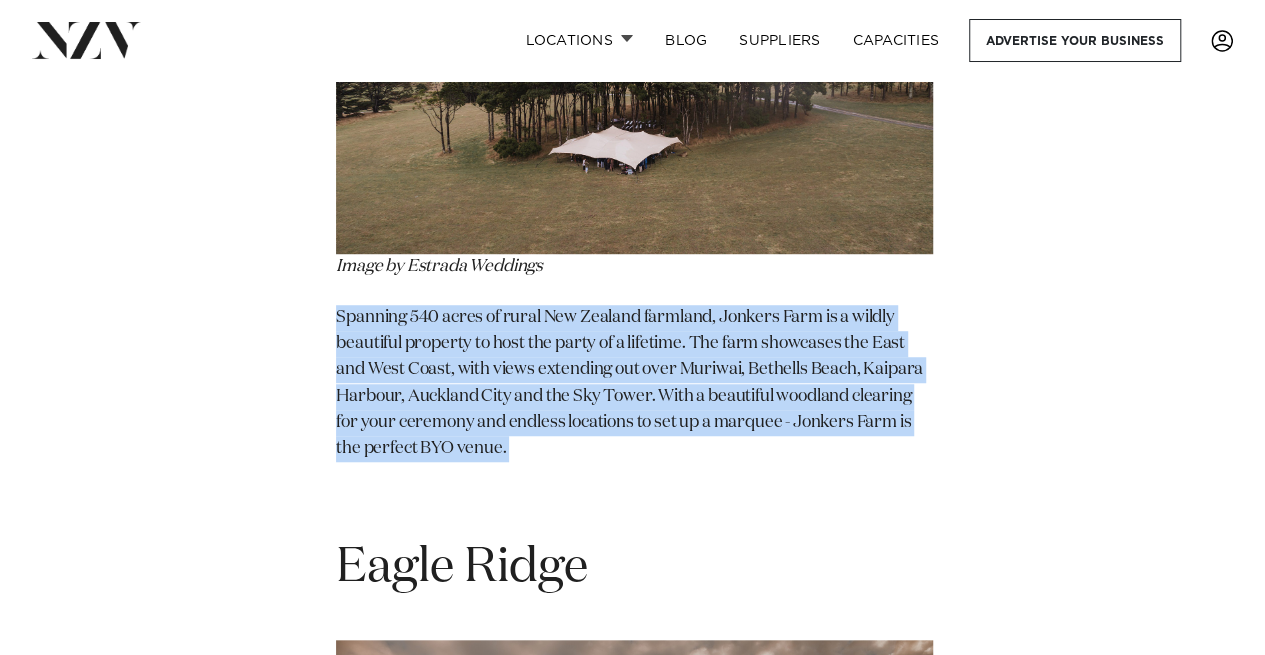 click on "Spanning 540 acres of rural New Zealand farmland, Jonkers Farm is a wildly beautiful property to host the party of a lifetime. The farm showcases the East and West Coast, with views extending out over Muriwai, Bethells Beach, Kaipara Harbour, Auckland City and the Sky Tower. With a beautiful woodland clearing for your ceremony and endless locations to set up a marquee - Jonkers Farm is the perfect BYO venue." at bounding box center [634, 384] 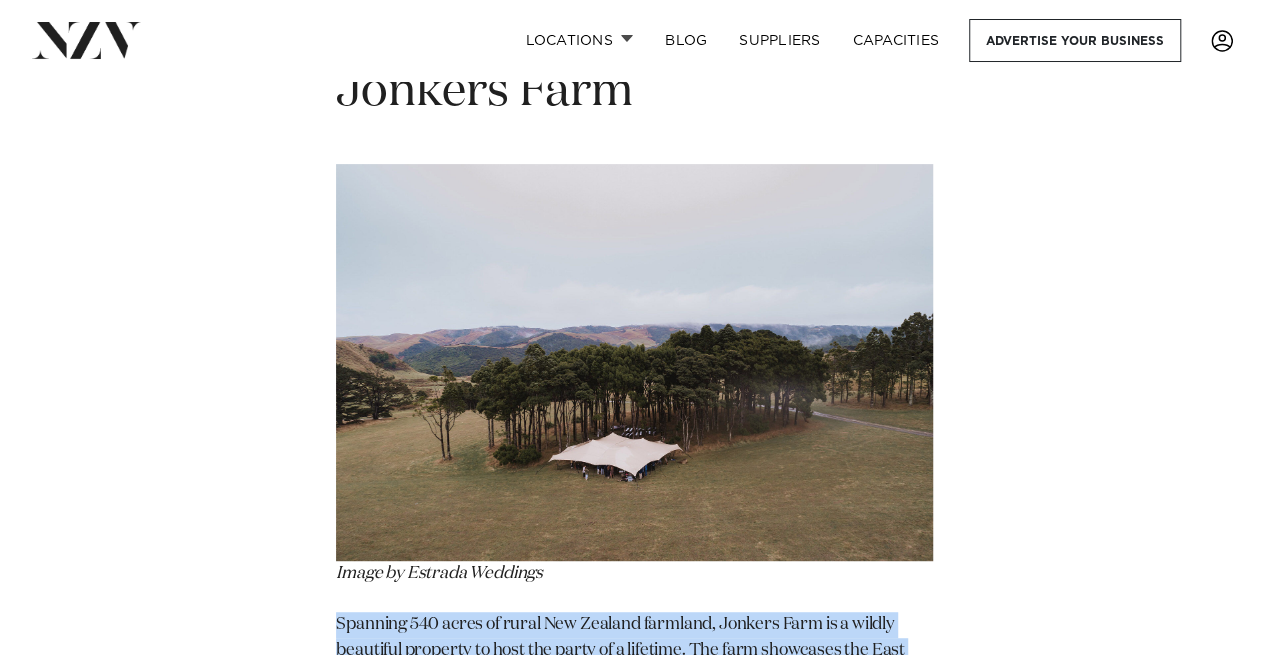 scroll, scrollTop: 57170, scrollLeft: 0, axis: vertical 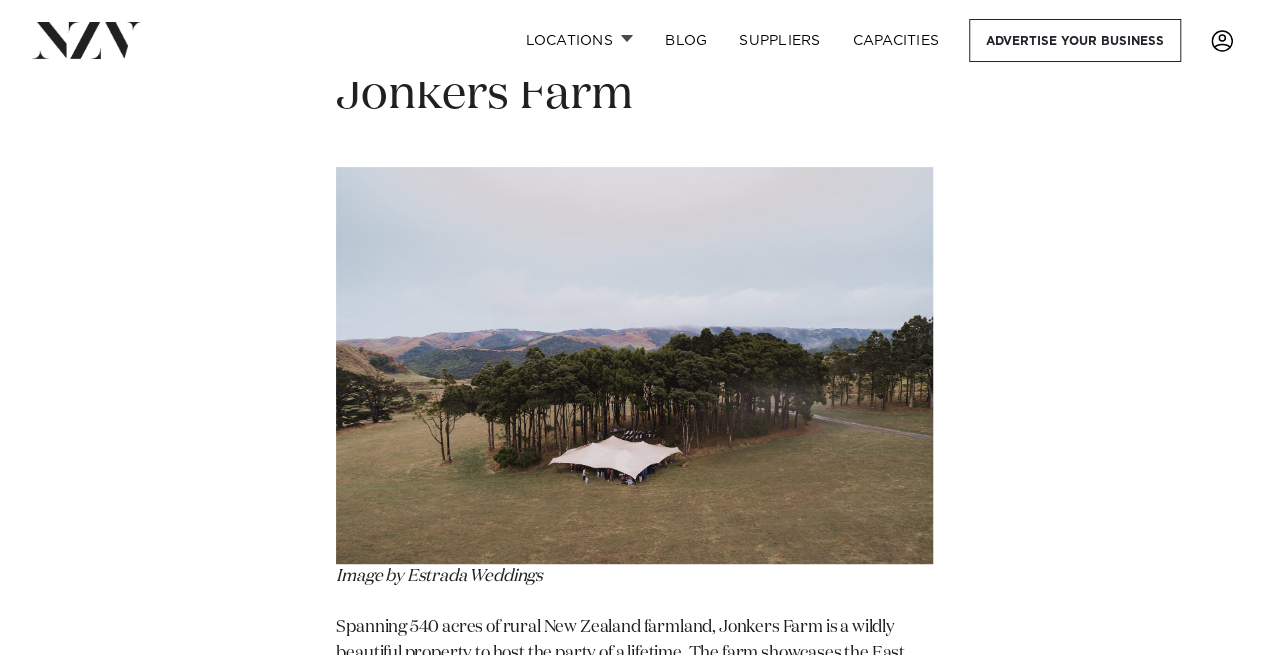 click on "Jonkers Farm" at bounding box center [484, 95] 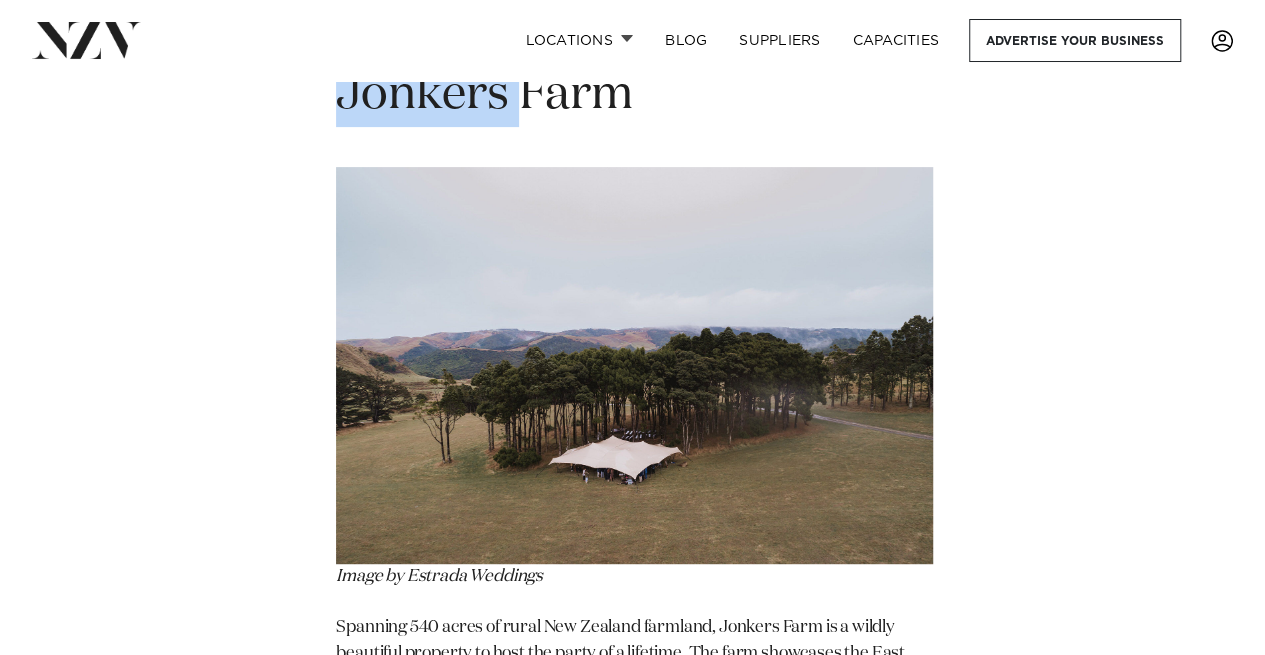click on "Jonkers Farm" at bounding box center (484, 95) 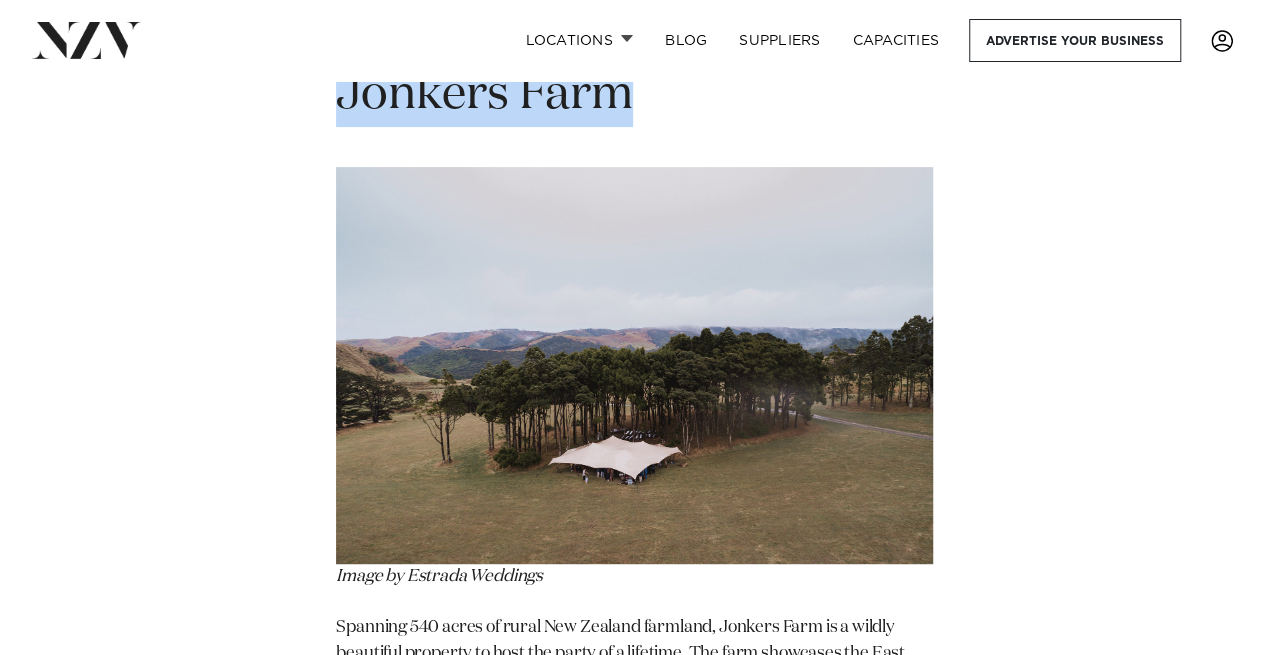 click on "Jonkers Farm" at bounding box center [484, 95] 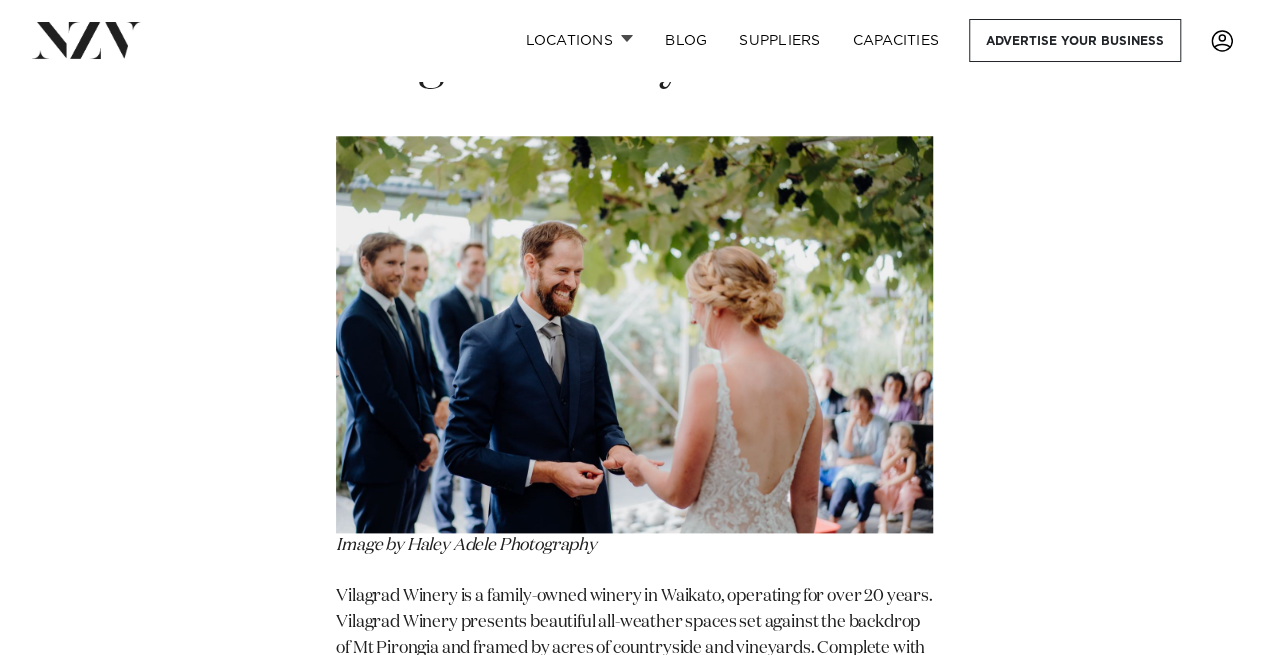 scroll, scrollTop: 61703, scrollLeft: 0, axis: vertical 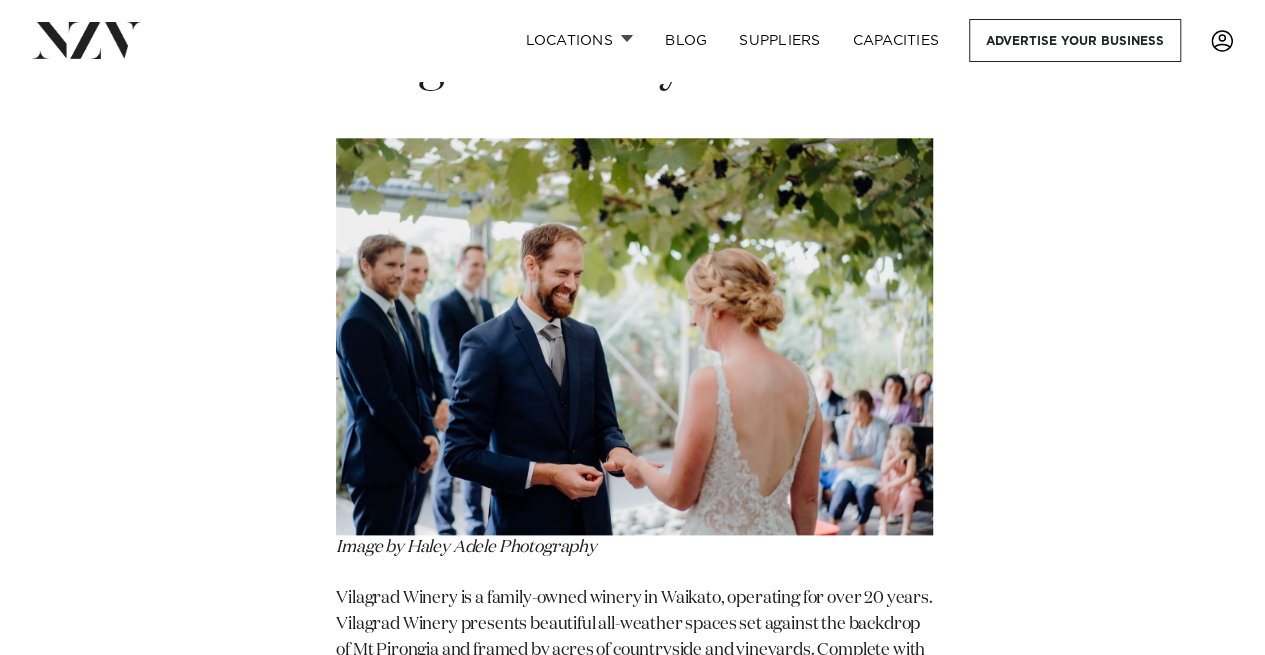 click on "Vilagrad Winery" at bounding box center [510, 66] 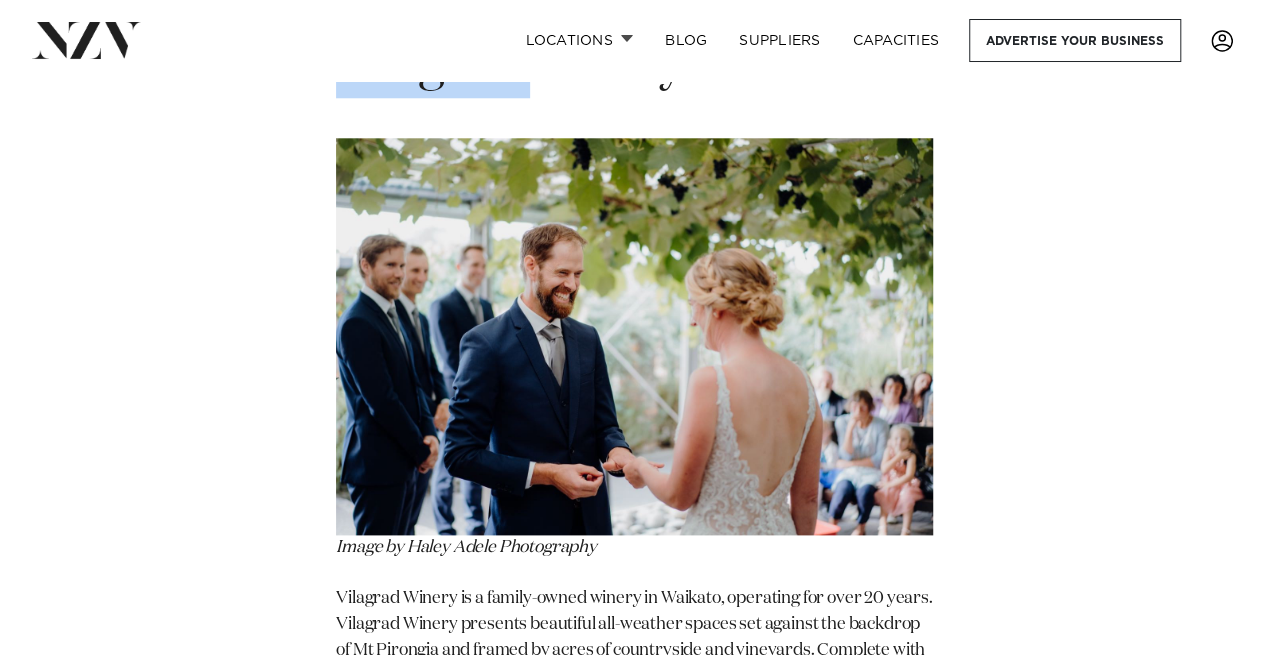 click on "Vilagrad Winery" at bounding box center (510, 66) 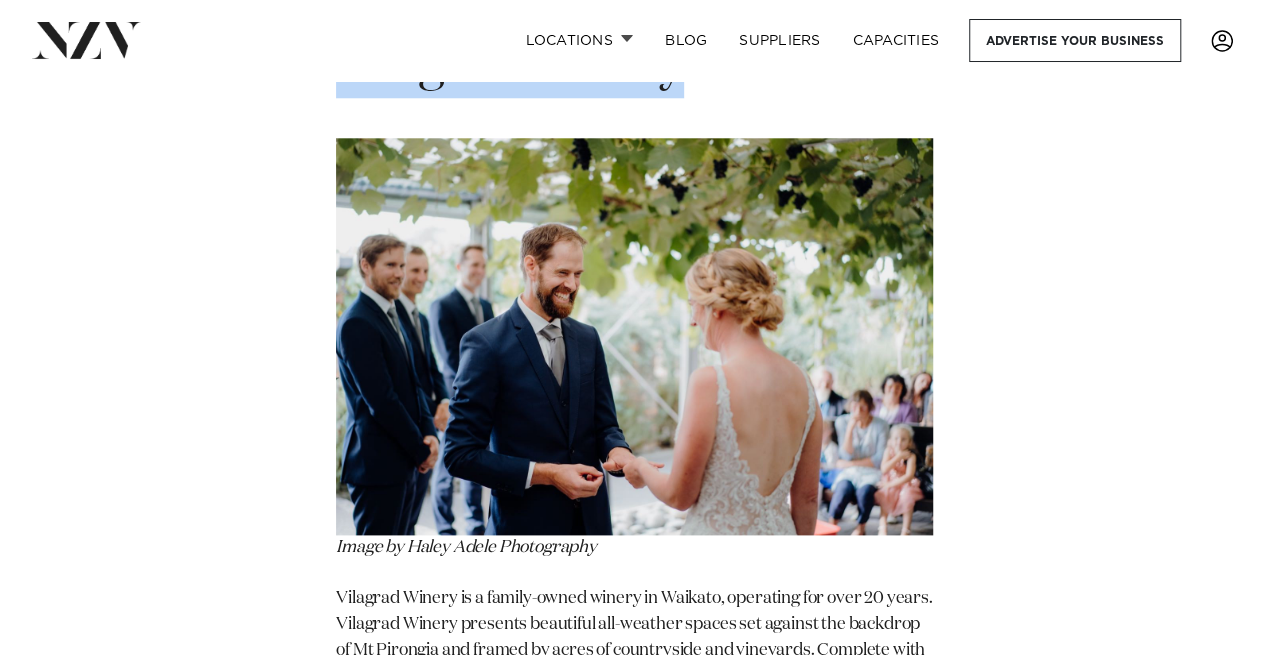 click on "Vilagrad Winery" at bounding box center [510, 66] 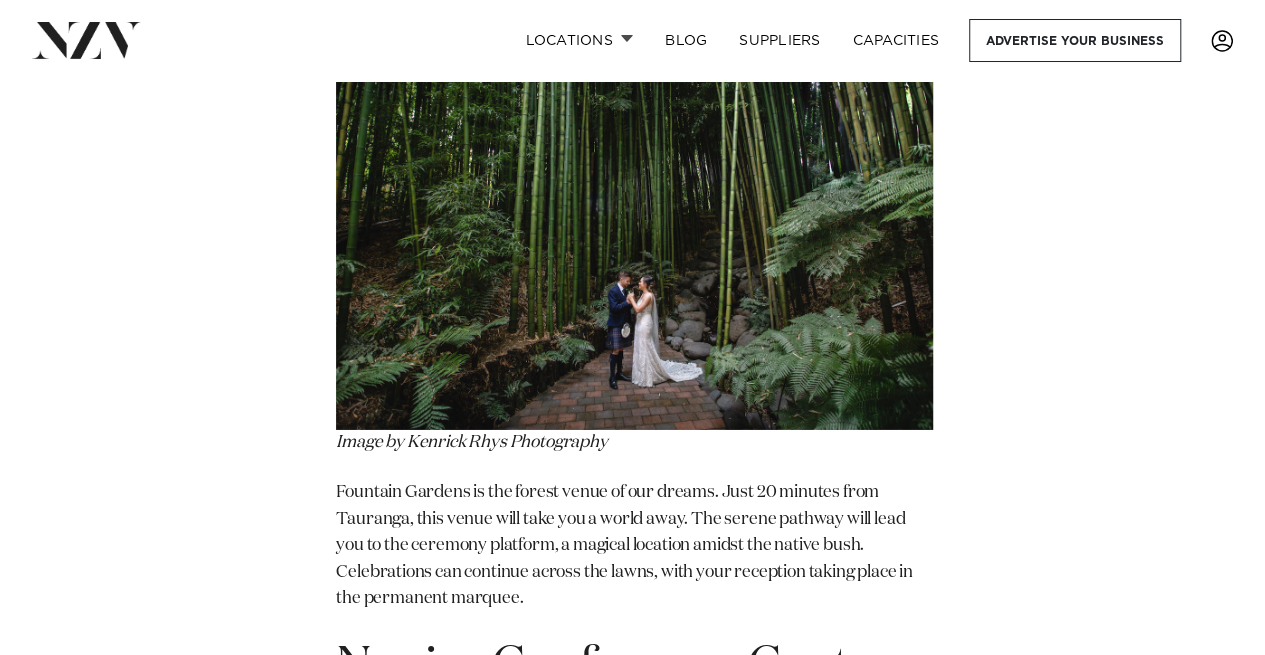 scroll, scrollTop: 75296, scrollLeft: 0, axis: vertical 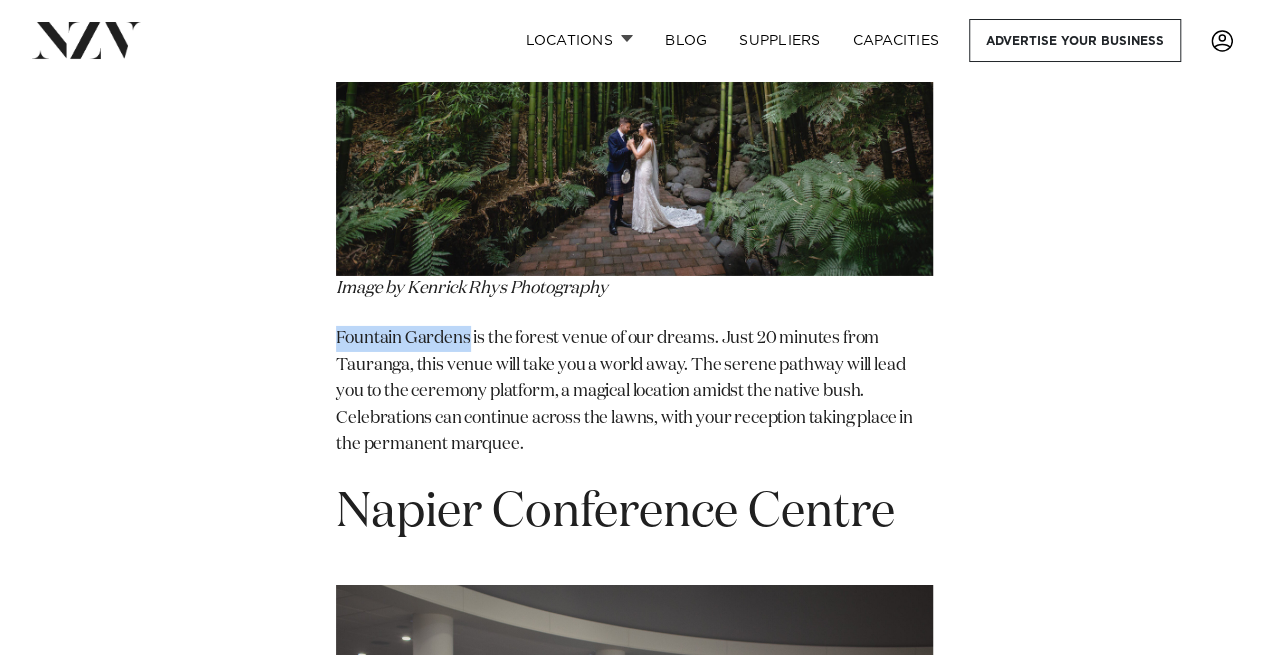 drag, startPoint x: 472, startPoint y: 435, endPoint x: 338, endPoint y: 424, distance: 134.45073 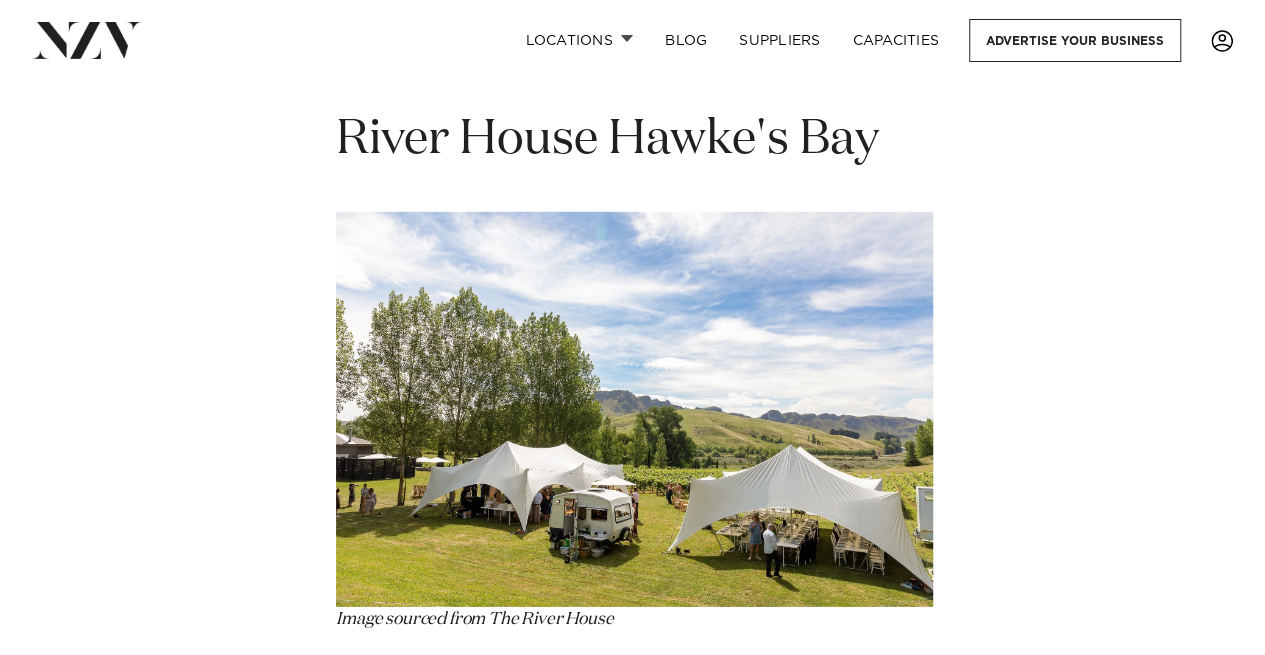 scroll, scrollTop: 78787, scrollLeft: 0, axis: vertical 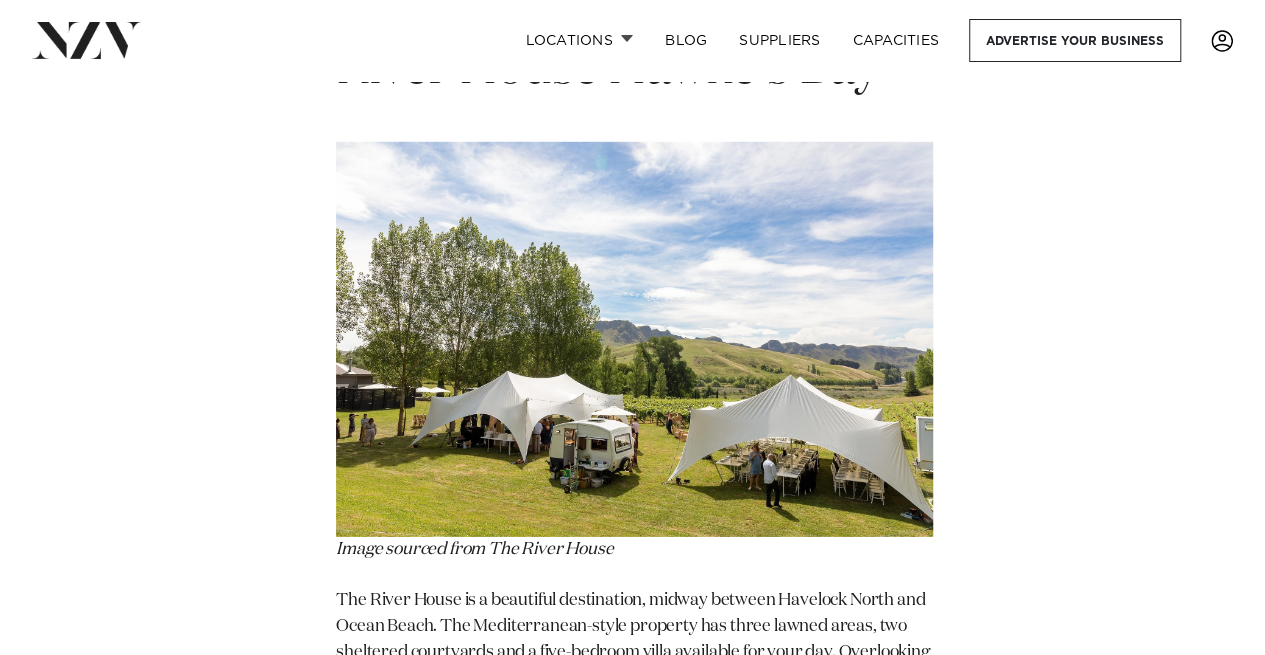 click on "River House Hawke's Bay" at bounding box center (634, 70) 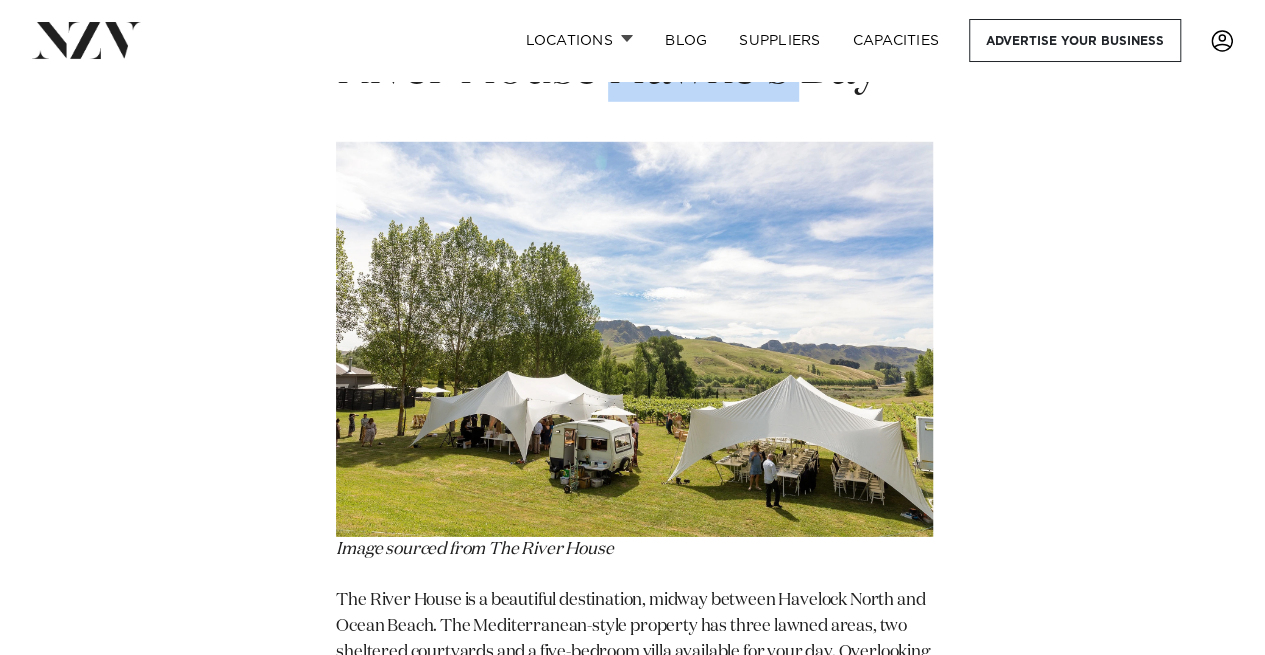 click on "River House Hawke's Bay" at bounding box center [634, 70] 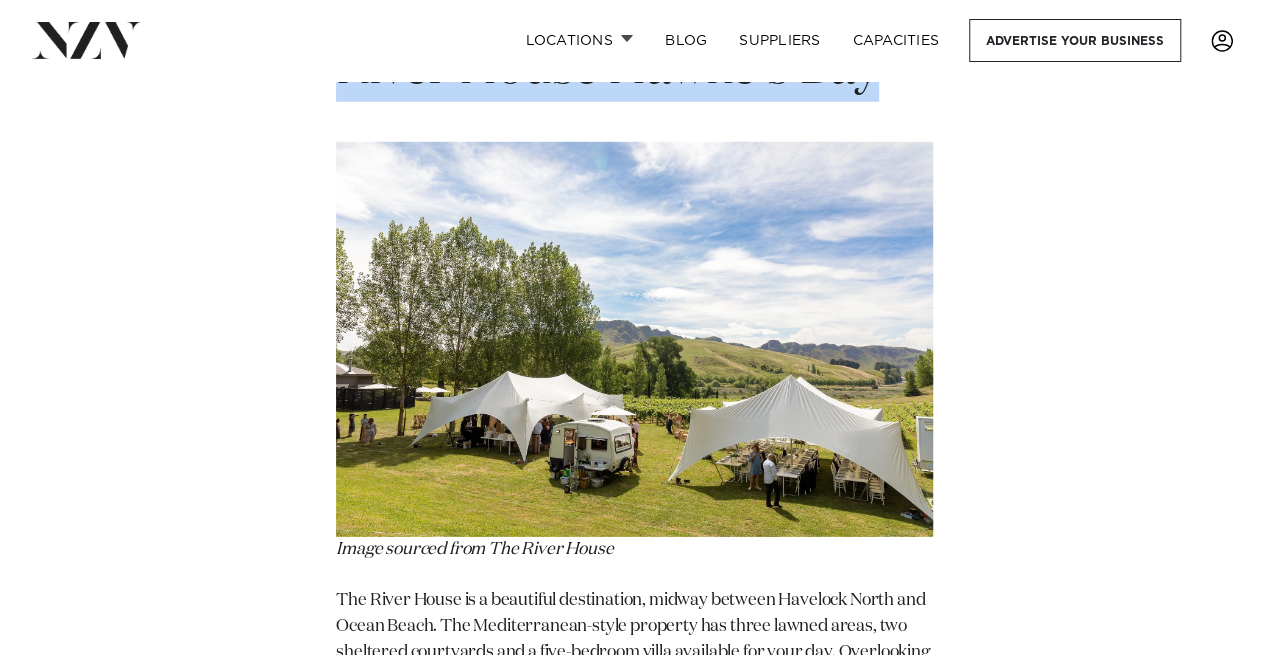 click on "River House Hawke's Bay" at bounding box center [634, 70] 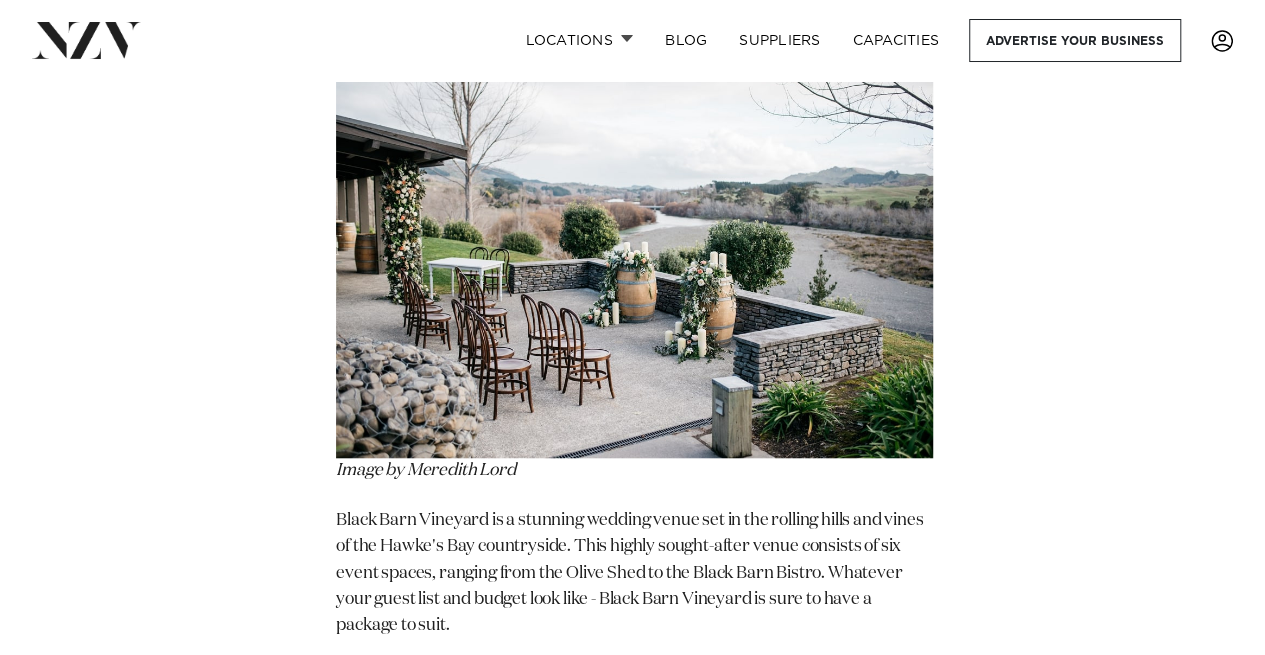 scroll, scrollTop: 80314, scrollLeft: 0, axis: vertical 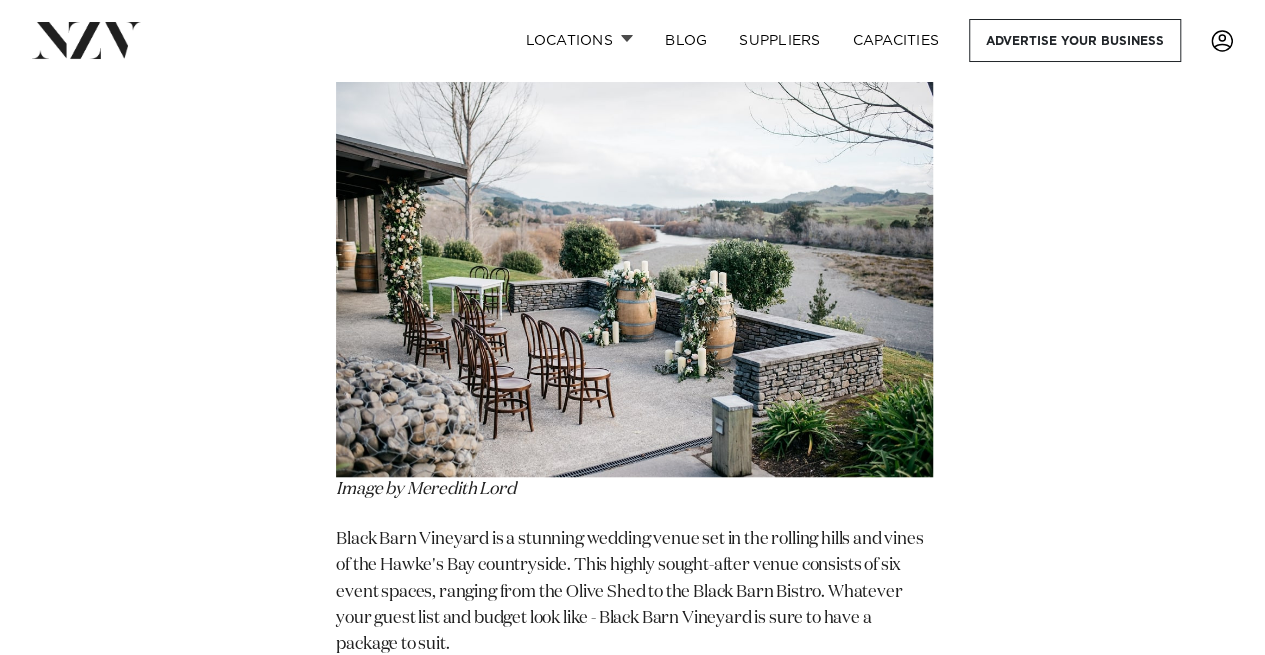 click on "Black Barn Vineyard" at bounding box center [555, 7] 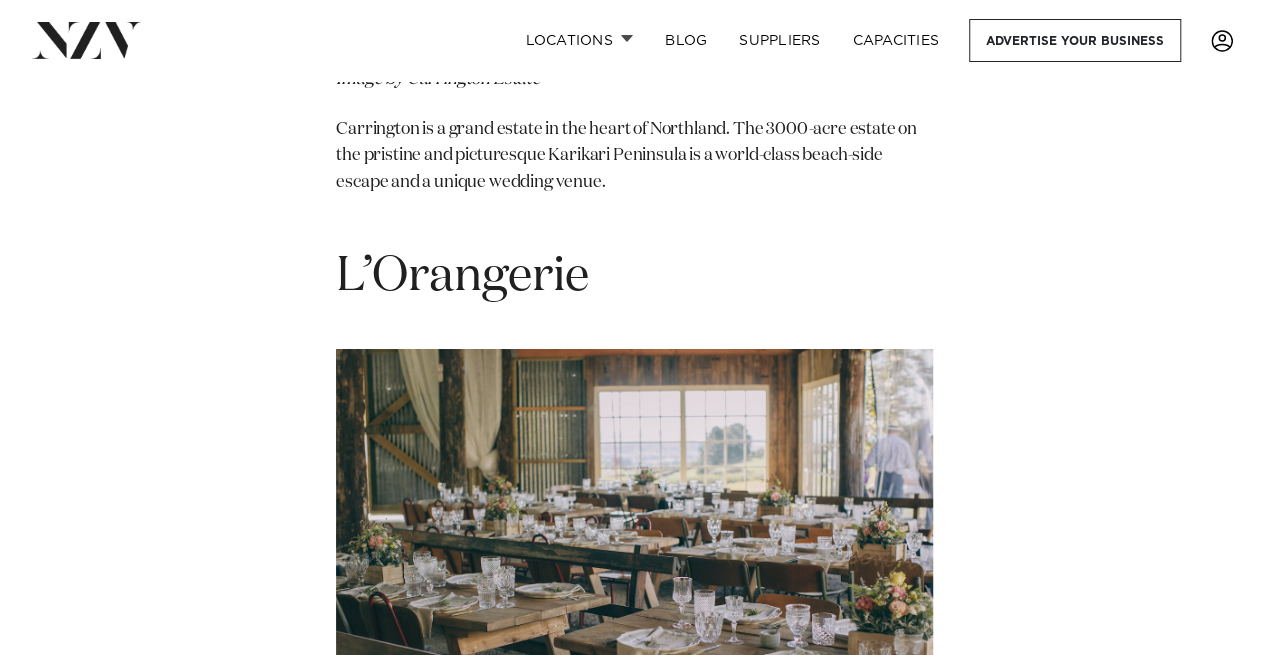 scroll, scrollTop: 94568, scrollLeft: 0, axis: vertical 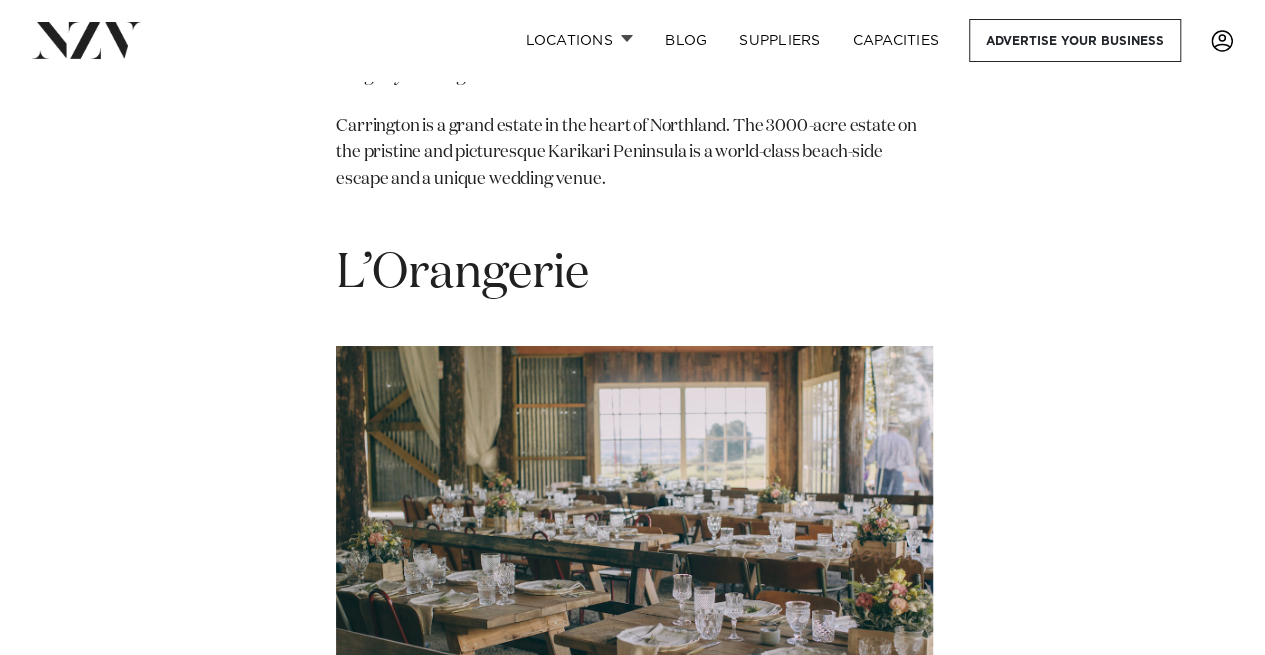 click on "L’Orangerie" at bounding box center (462, 274) 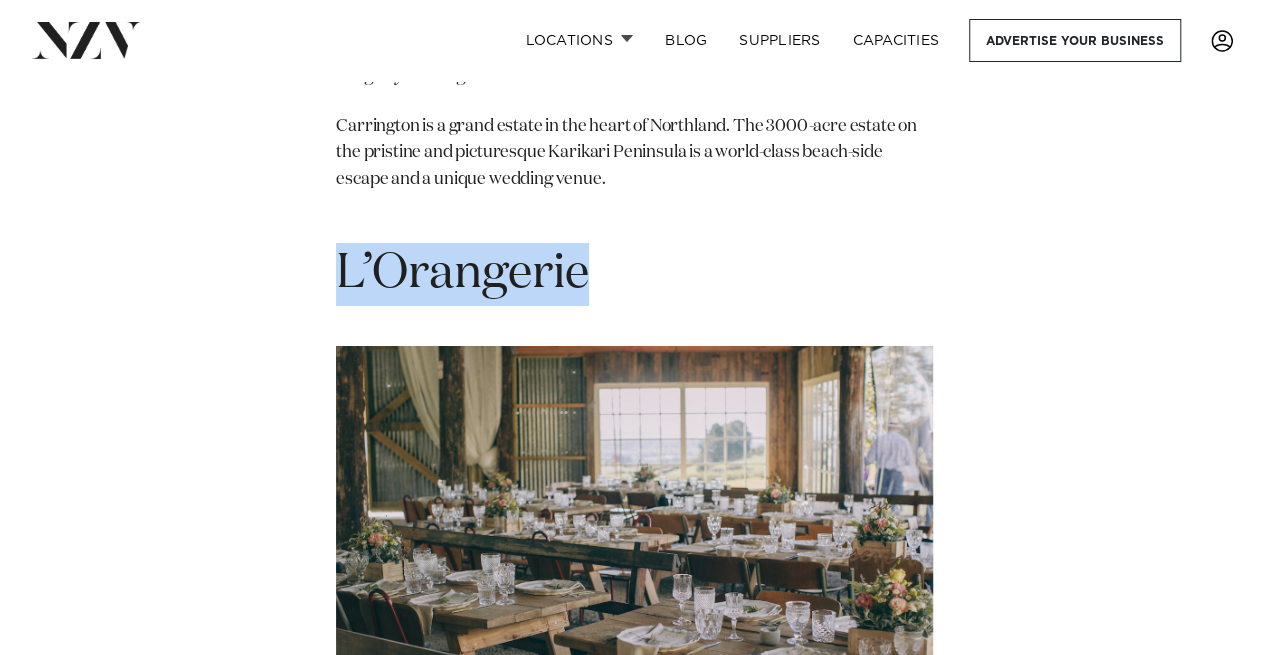 click on "L’Orangerie" at bounding box center (462, 274) 